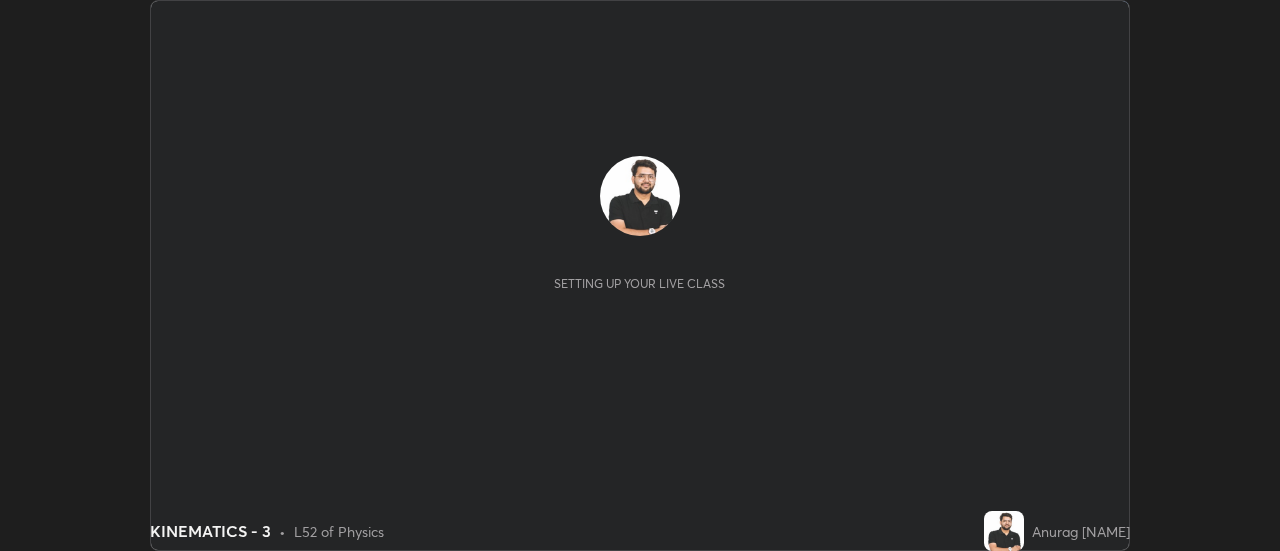 scroll, scrollTop: 0, scrollLeft: 0, axis: both 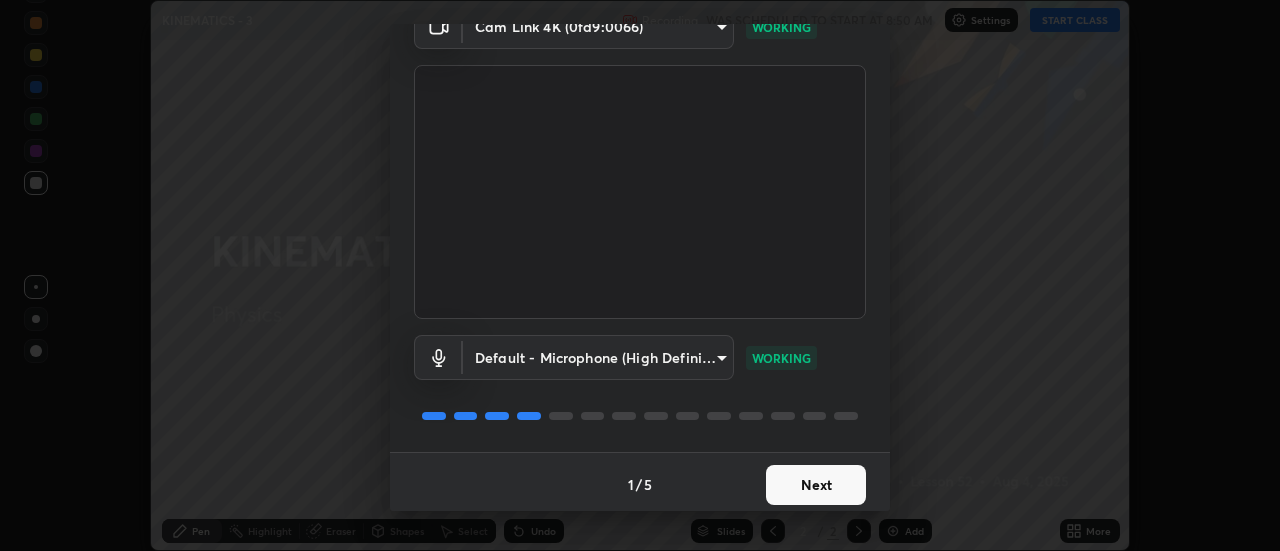 click on "Next" at bounding box center [816, 485] 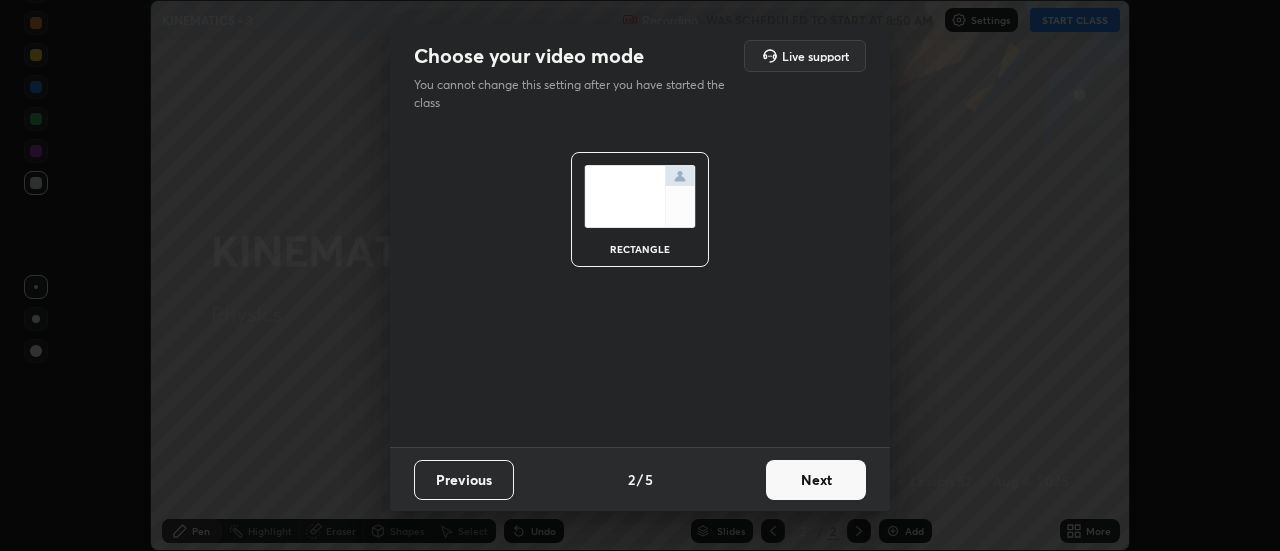scroll, scrollTop: 0, scrollLeft: 0, axis: both 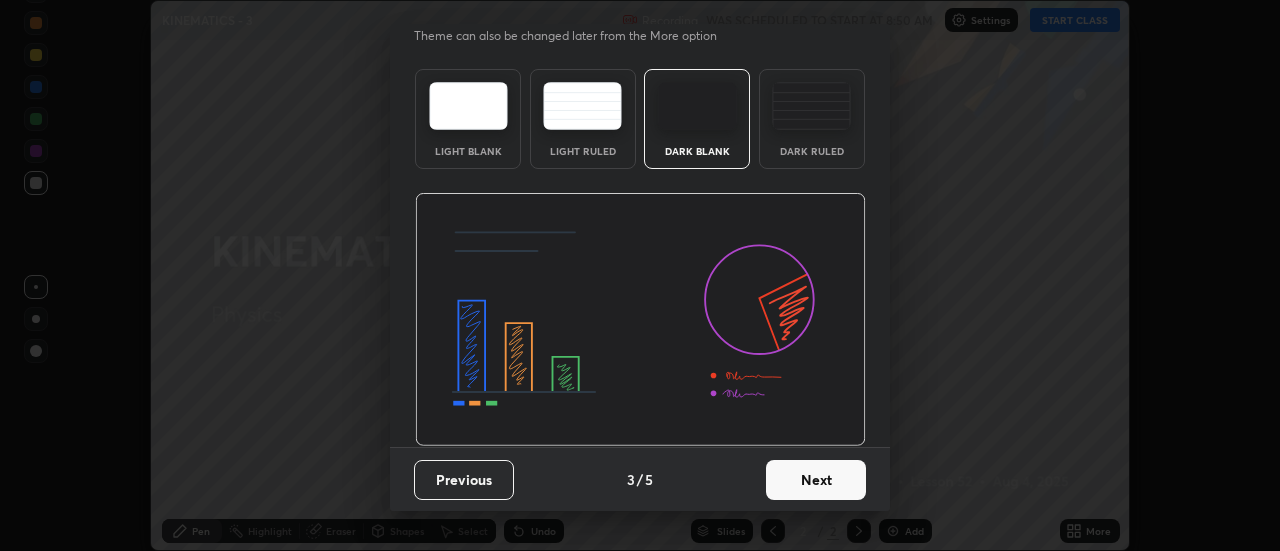 click on "Next" at bounding box center (816, 480) 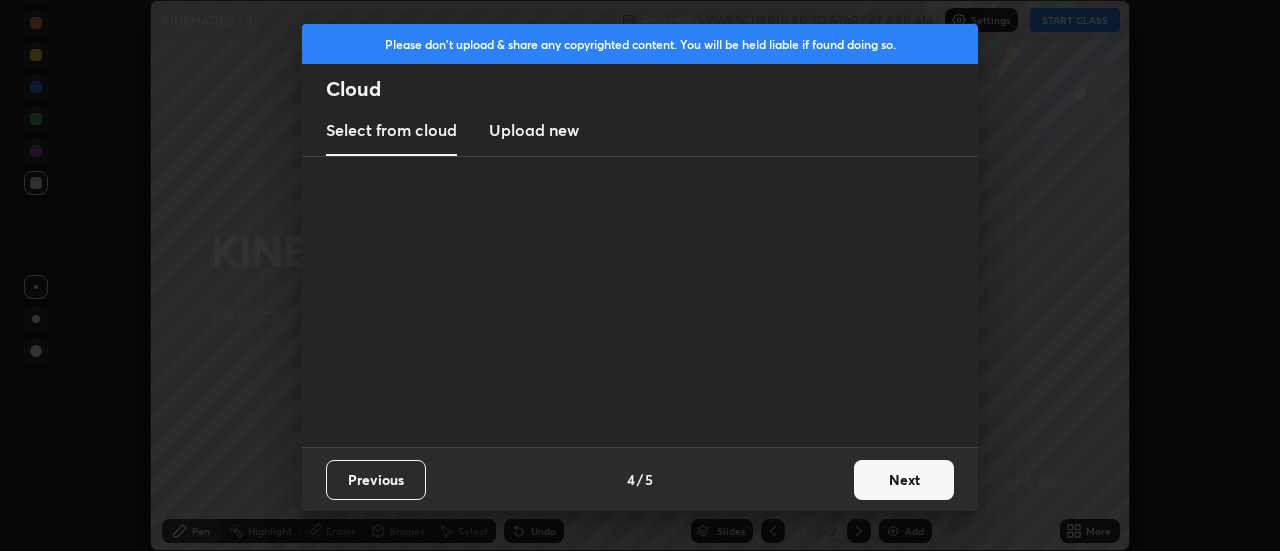 scroll, scrollTop: 0, scrollLeft: 0, axis: both 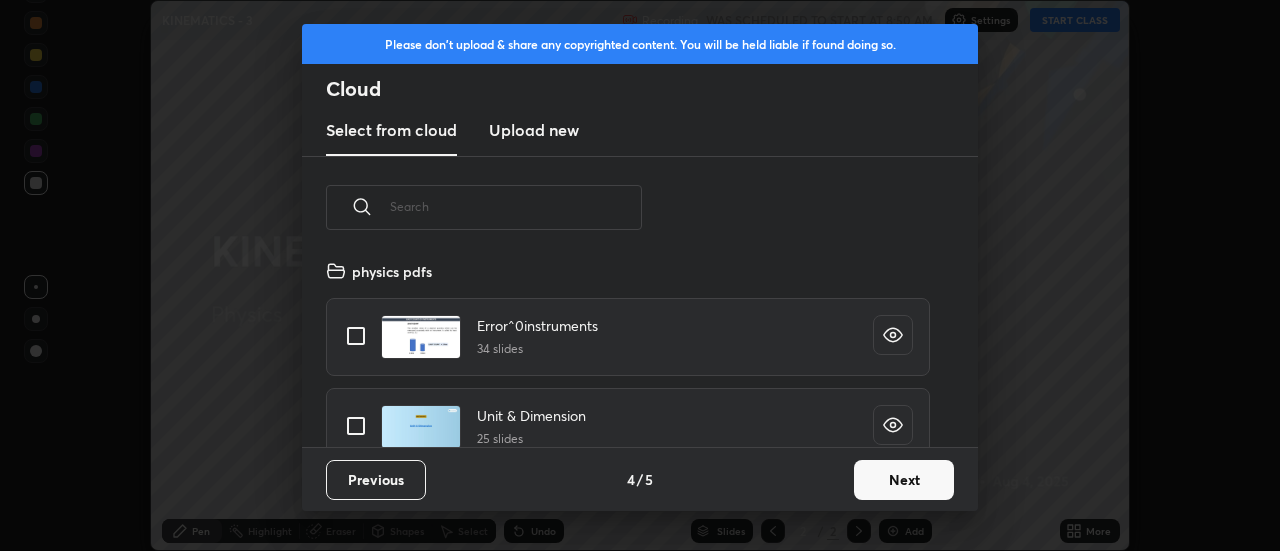 click on "Next" at bounding box center (904, 480) 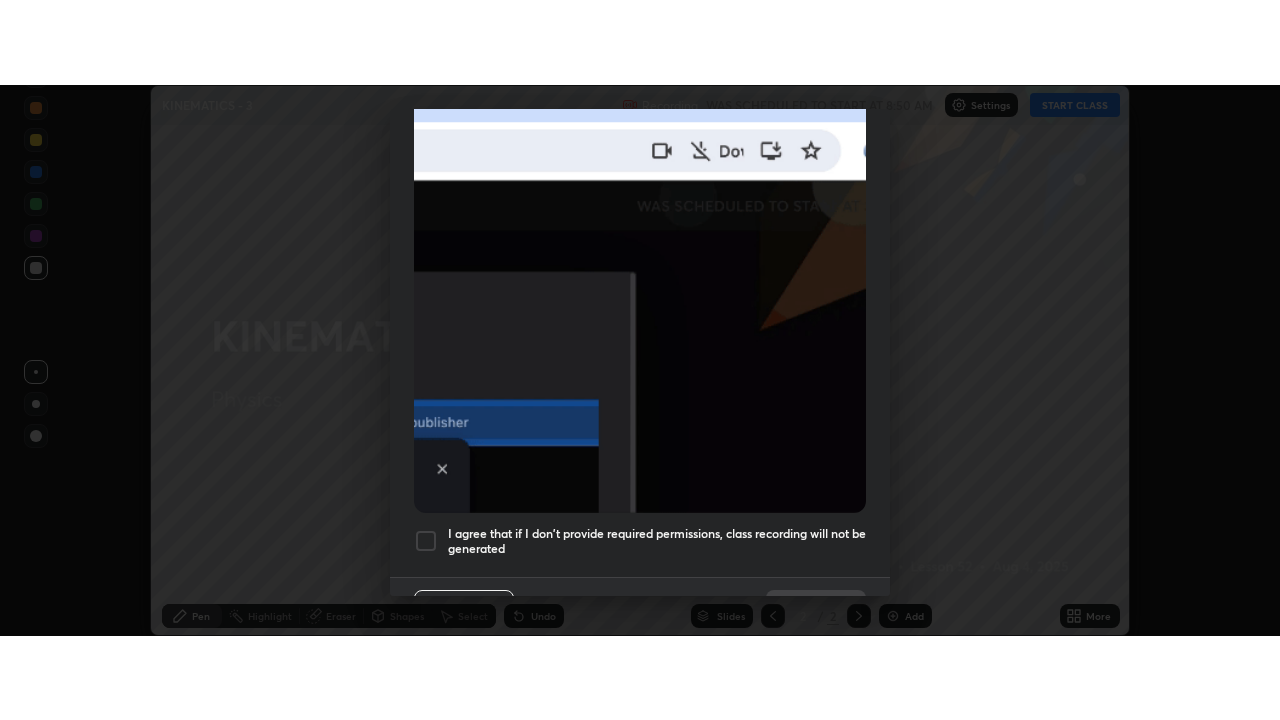 scroll, scrollTop: 513, scrollLeft: 0, axis: vertical 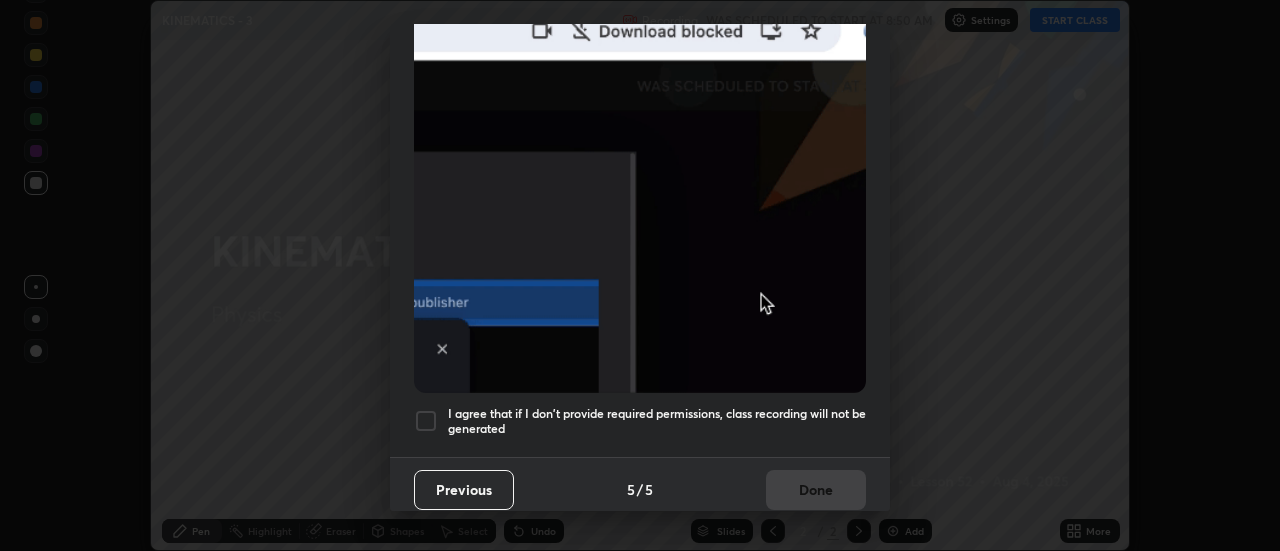 click at bounding box center (426, 421) 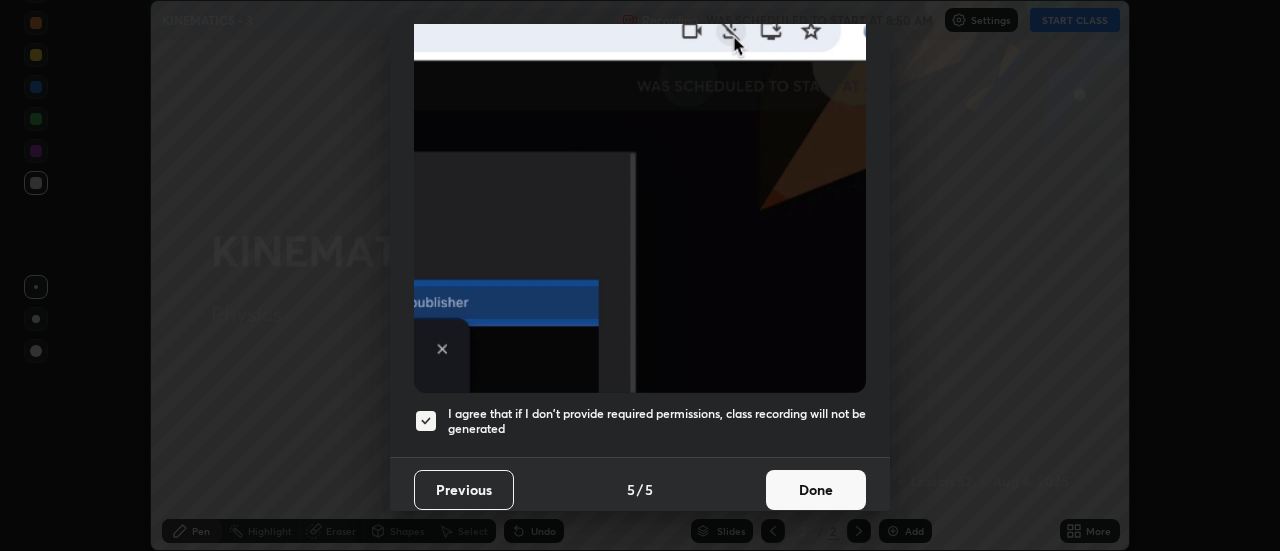 click on "Done" at bounding box center [816, 490] 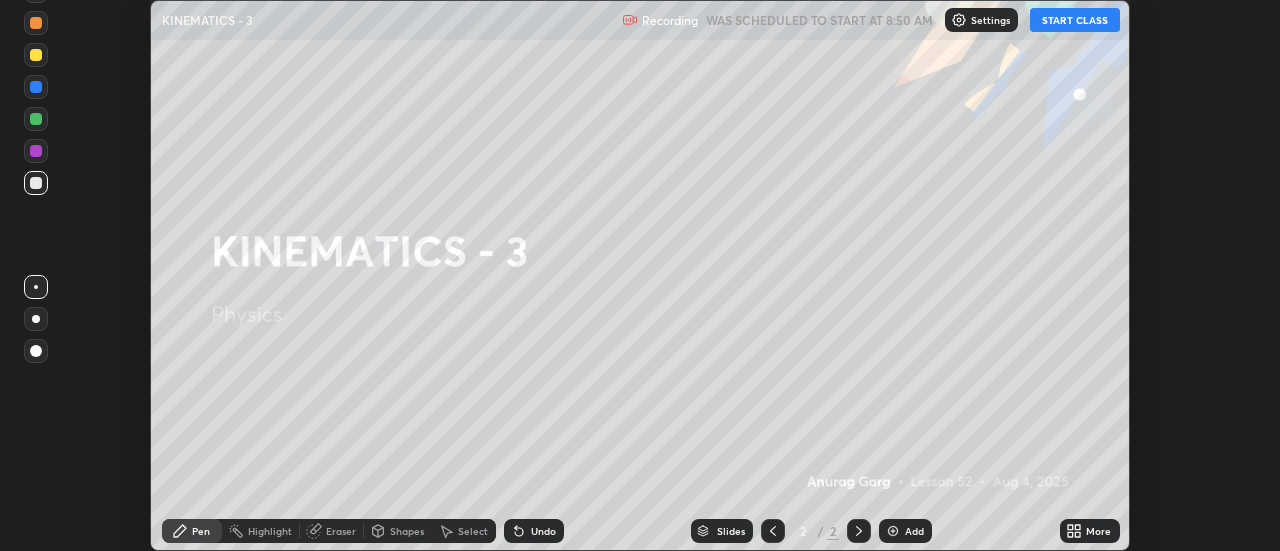 click on "START CLASS" at bounding box center (1075, 20) 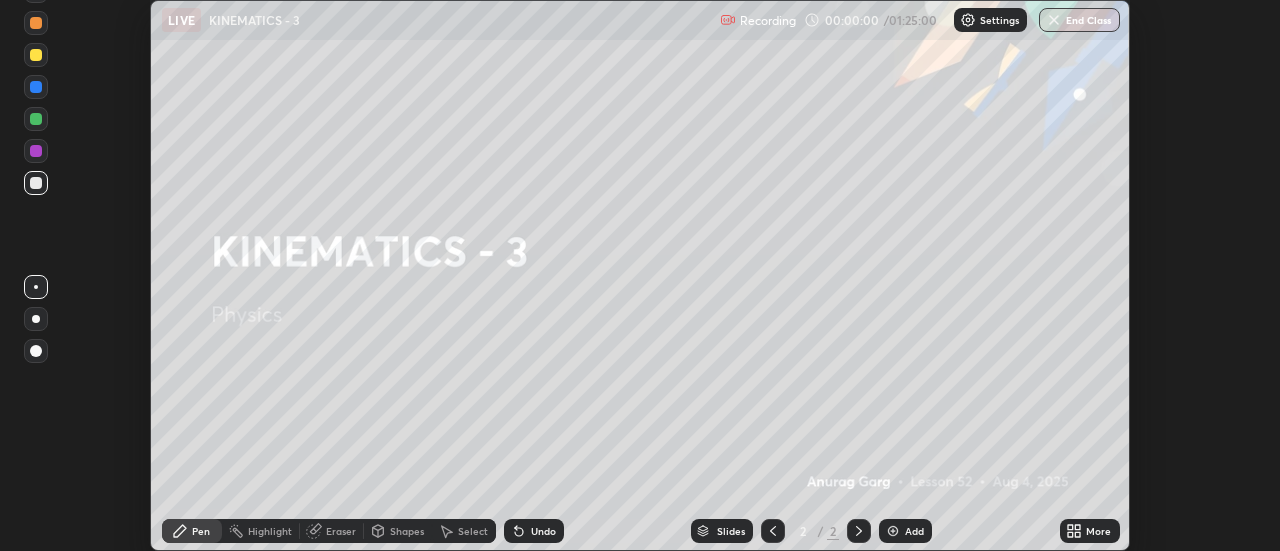 click on "More" at bounding box center [1098, 531] 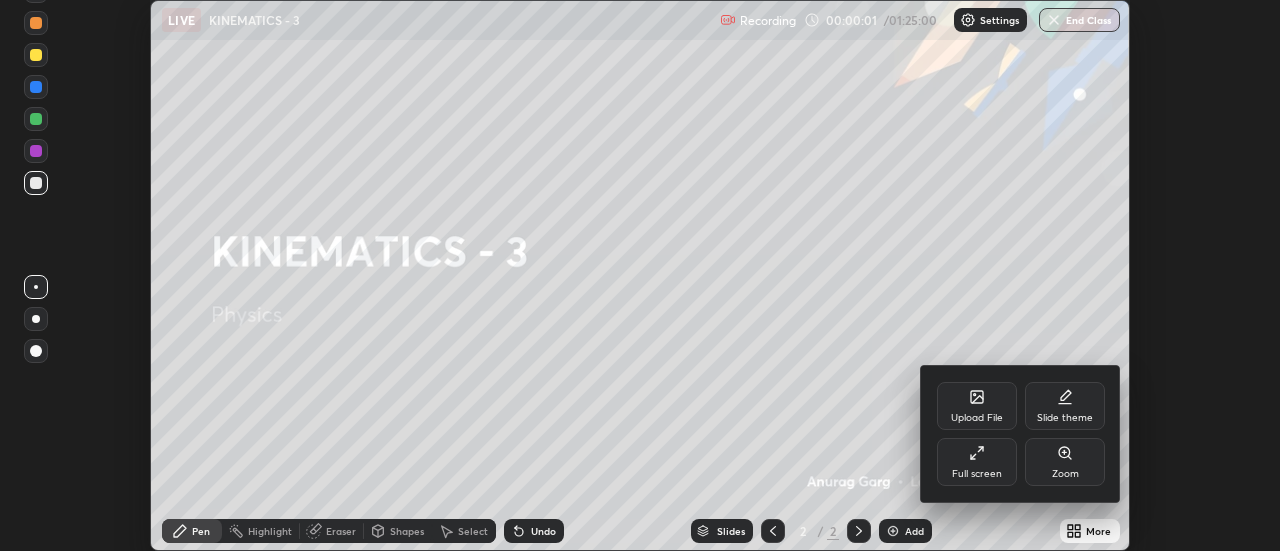 click on "Full screen" at bounding box center [977, 462] 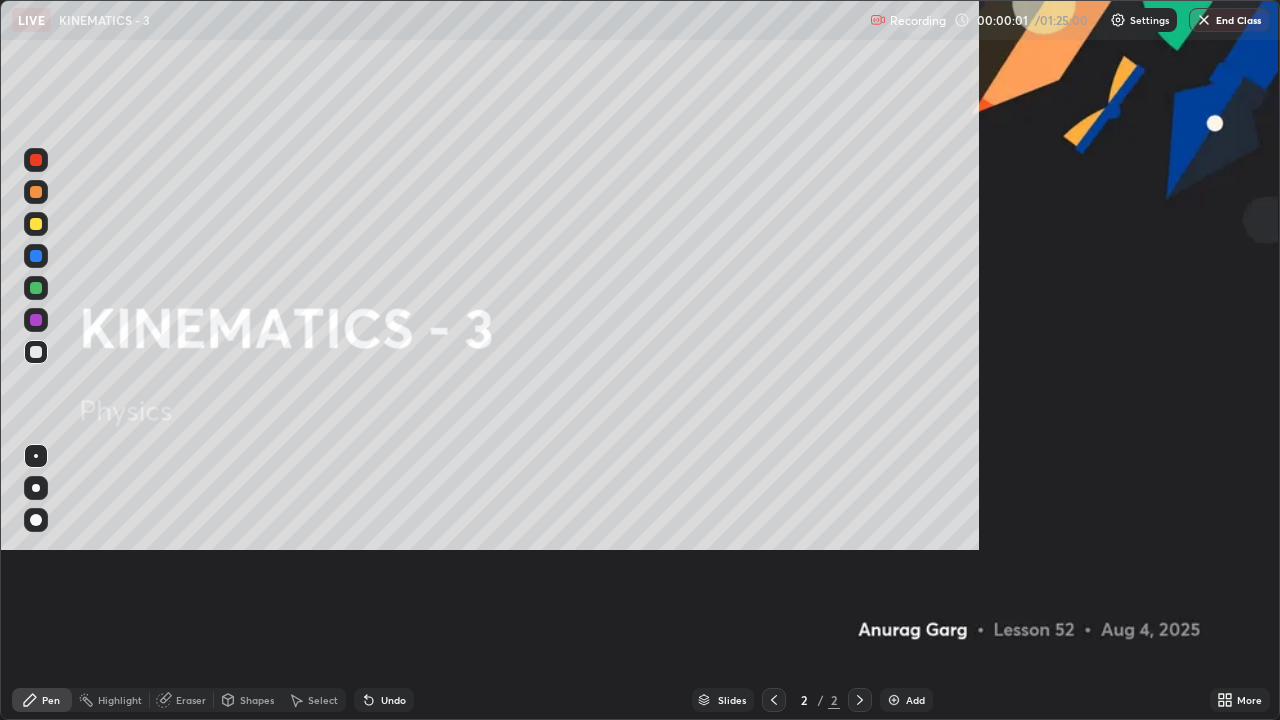 scroll, scrollTop: 99280, scrollLeft: 98720, axis: both 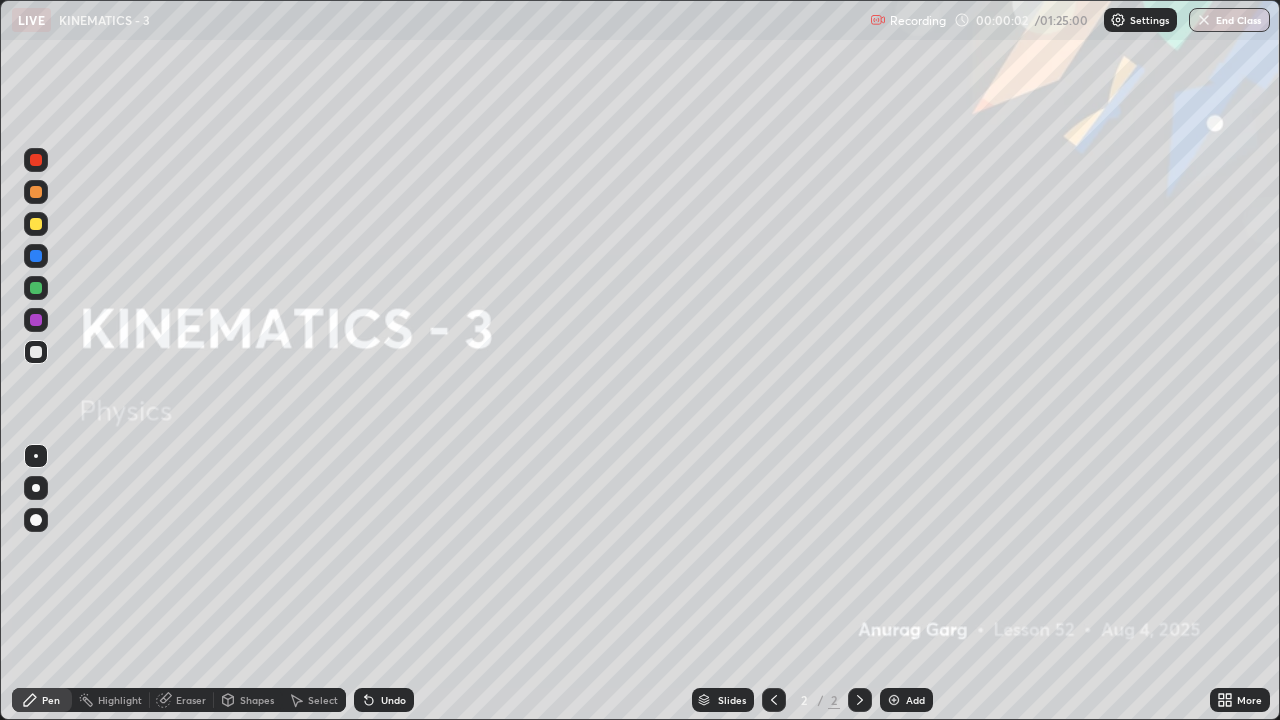 click on "Add" at bounding box center [915, 700] 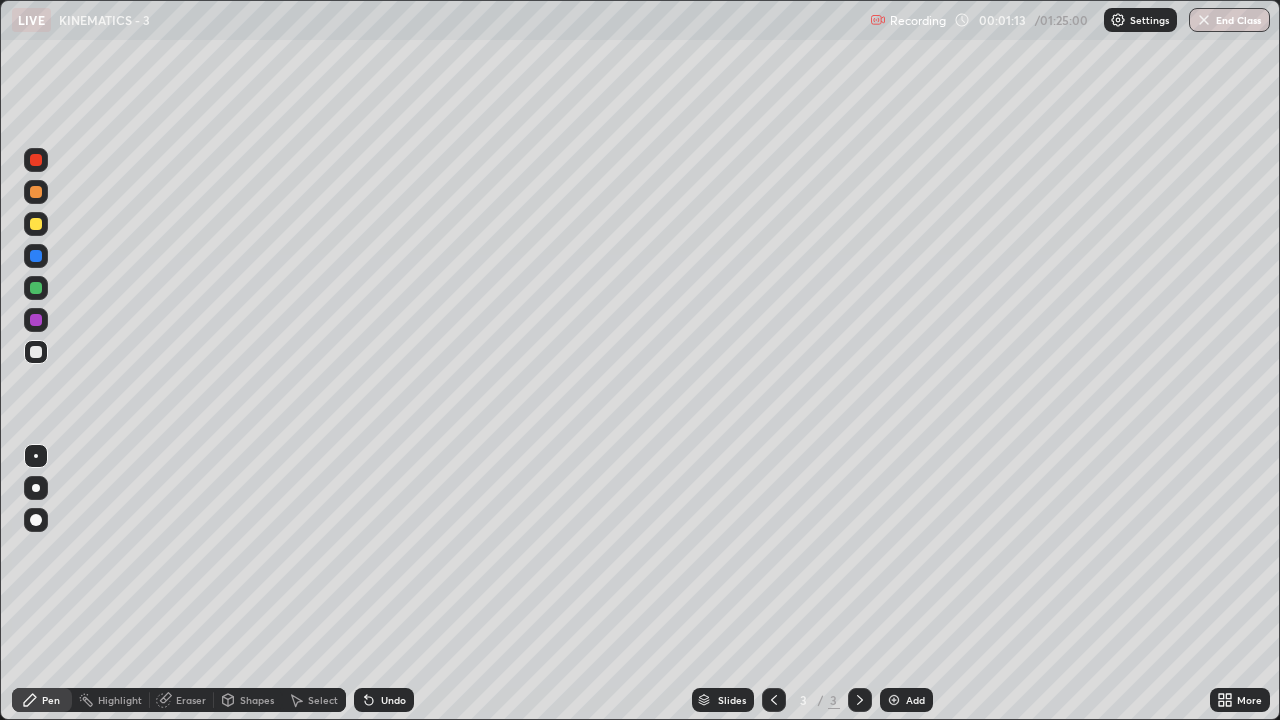 click at bounding box center (36, 488) 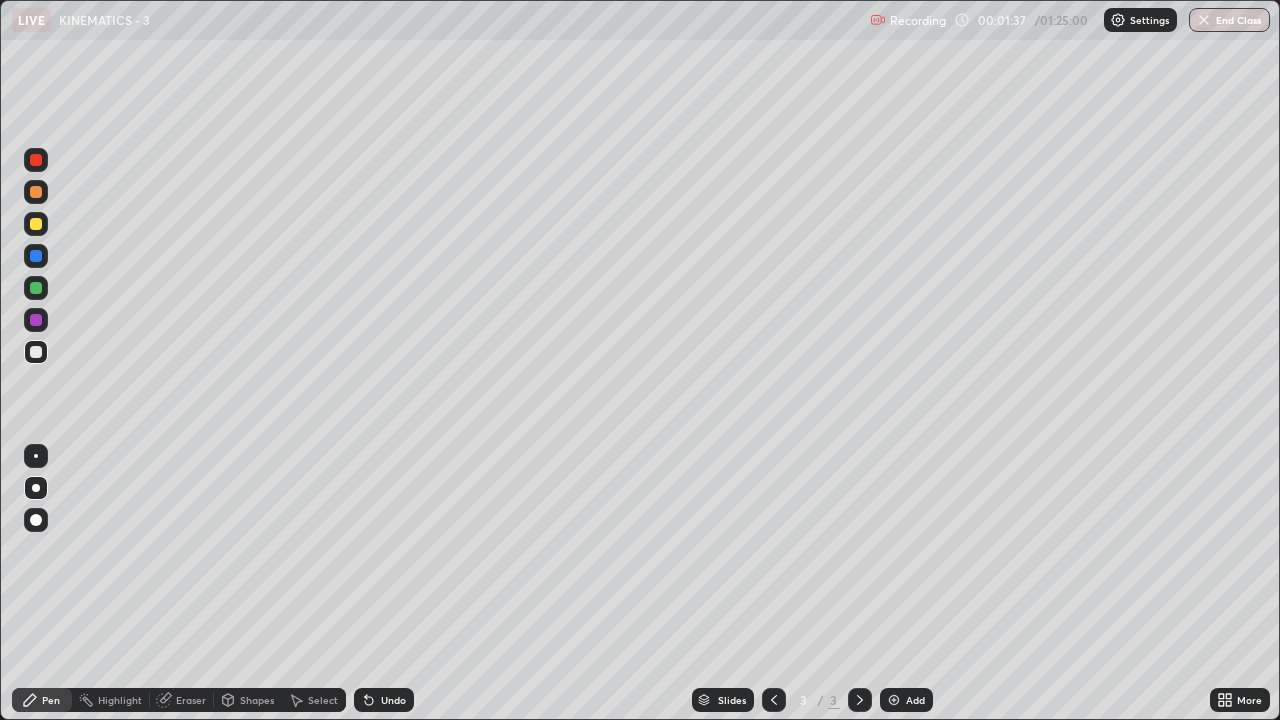 click at bounding box center [36, 224] 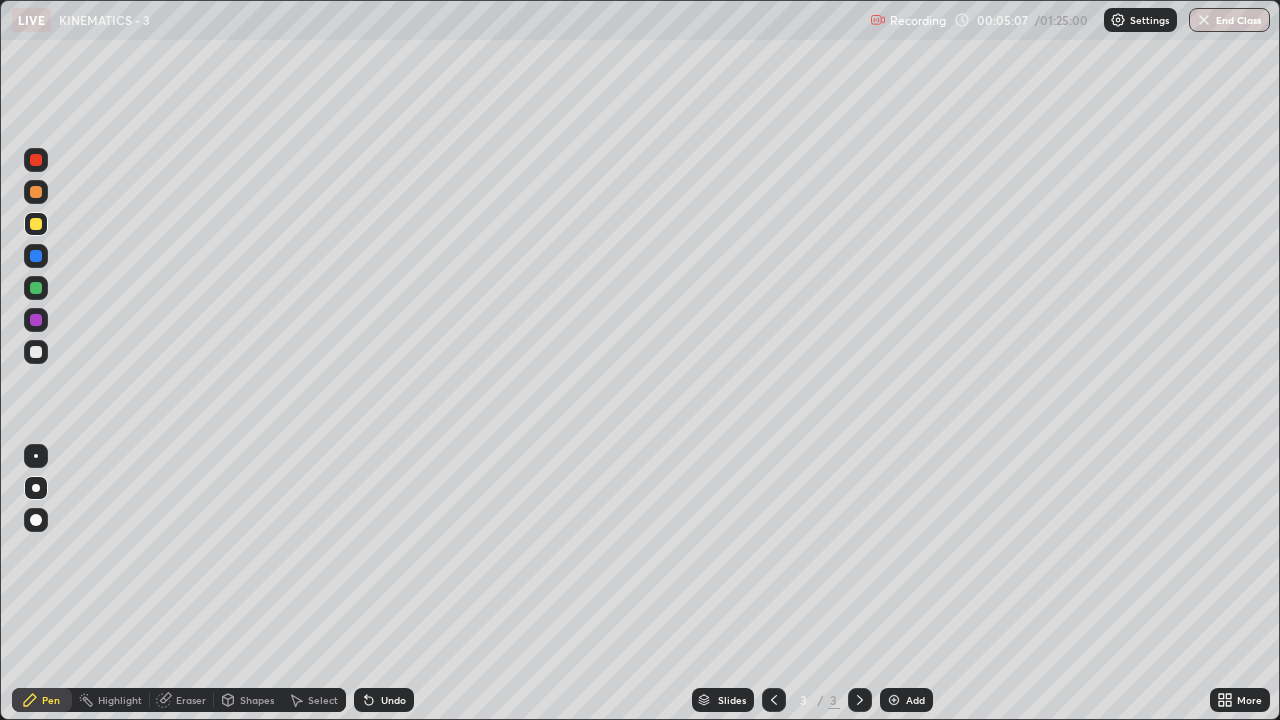 click at bounding box center [36, 192] 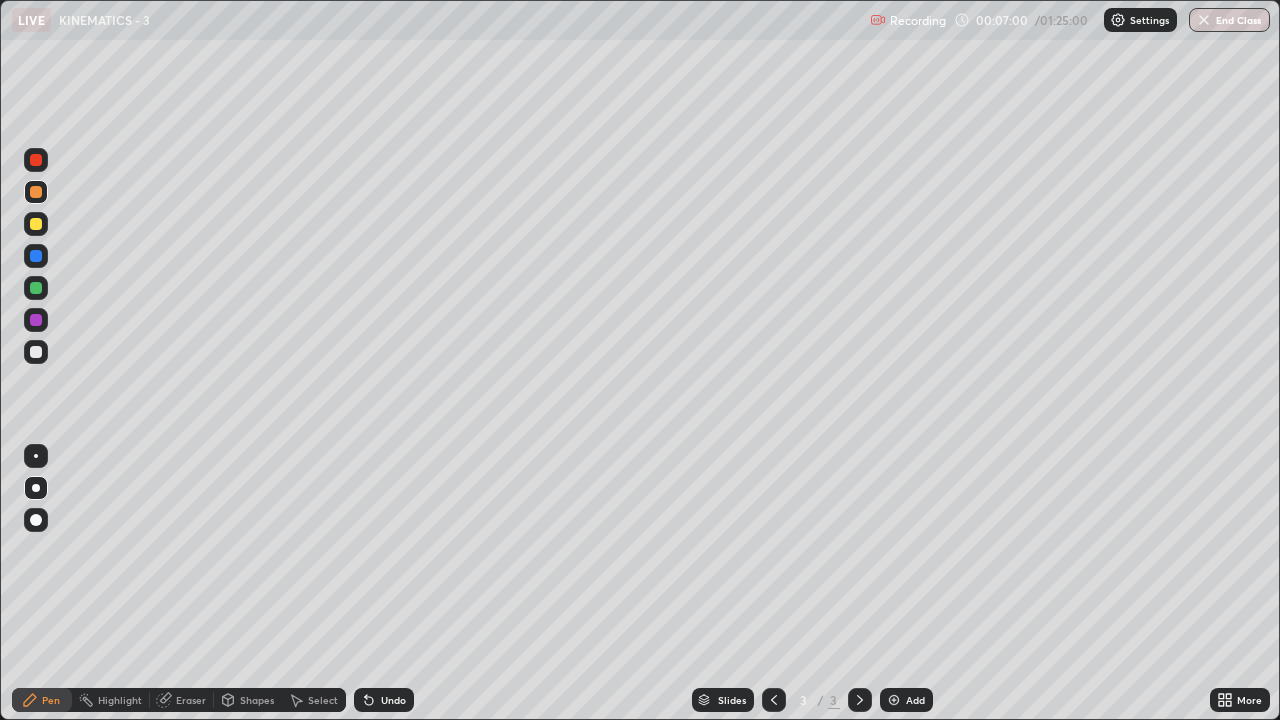 click on "Undo" at bounding box center [393, 700] 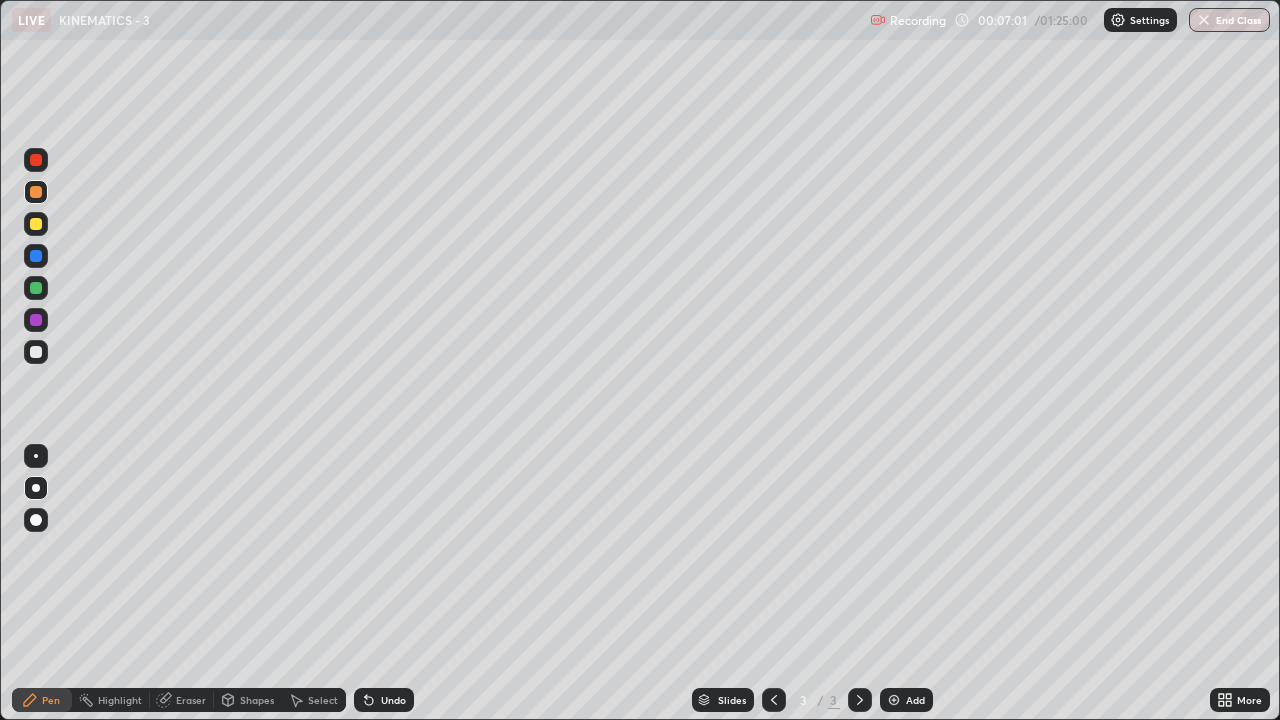 click on "Undo" at bounding box center (393, 700) 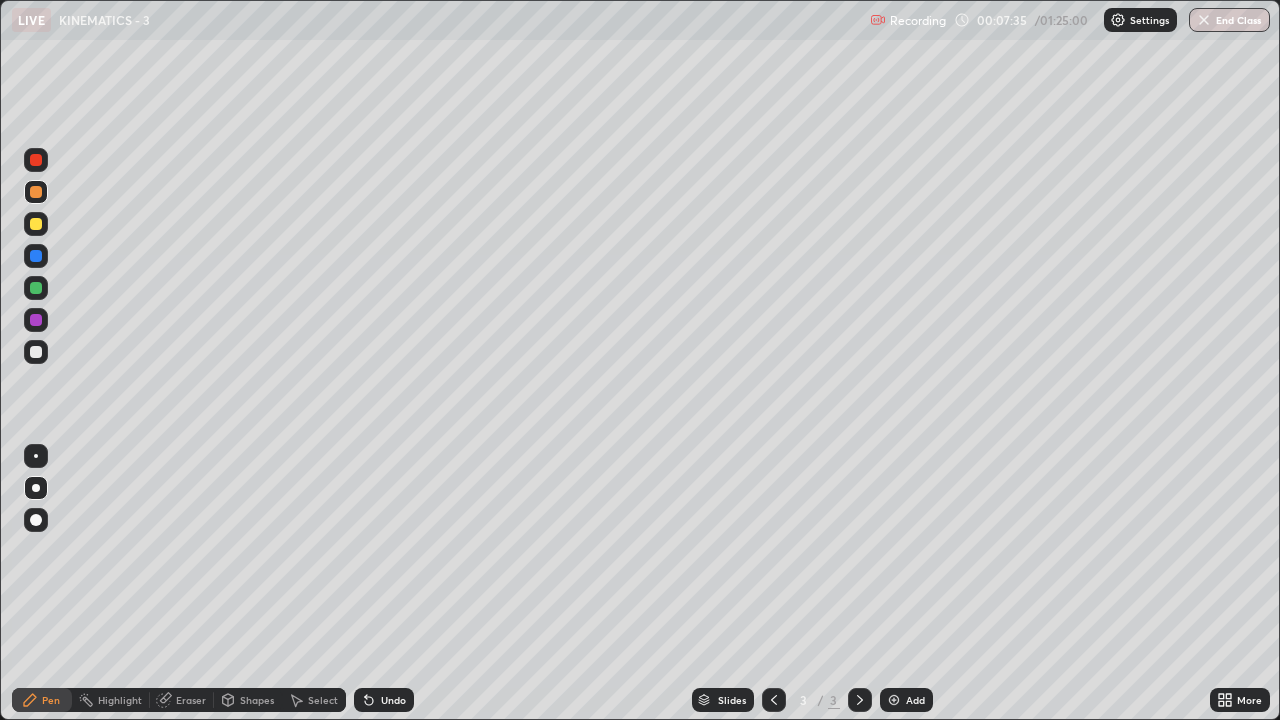 click at bounding box center [894, 700] 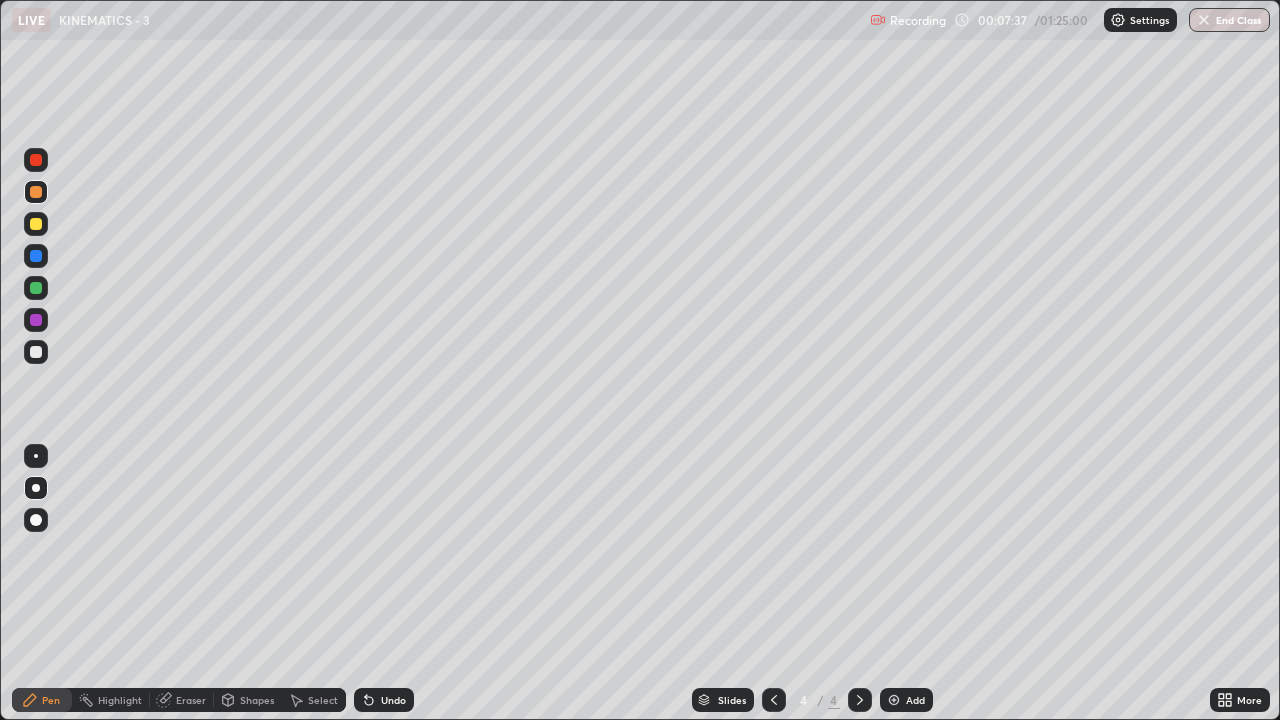 click at bounding box center [36, 224] 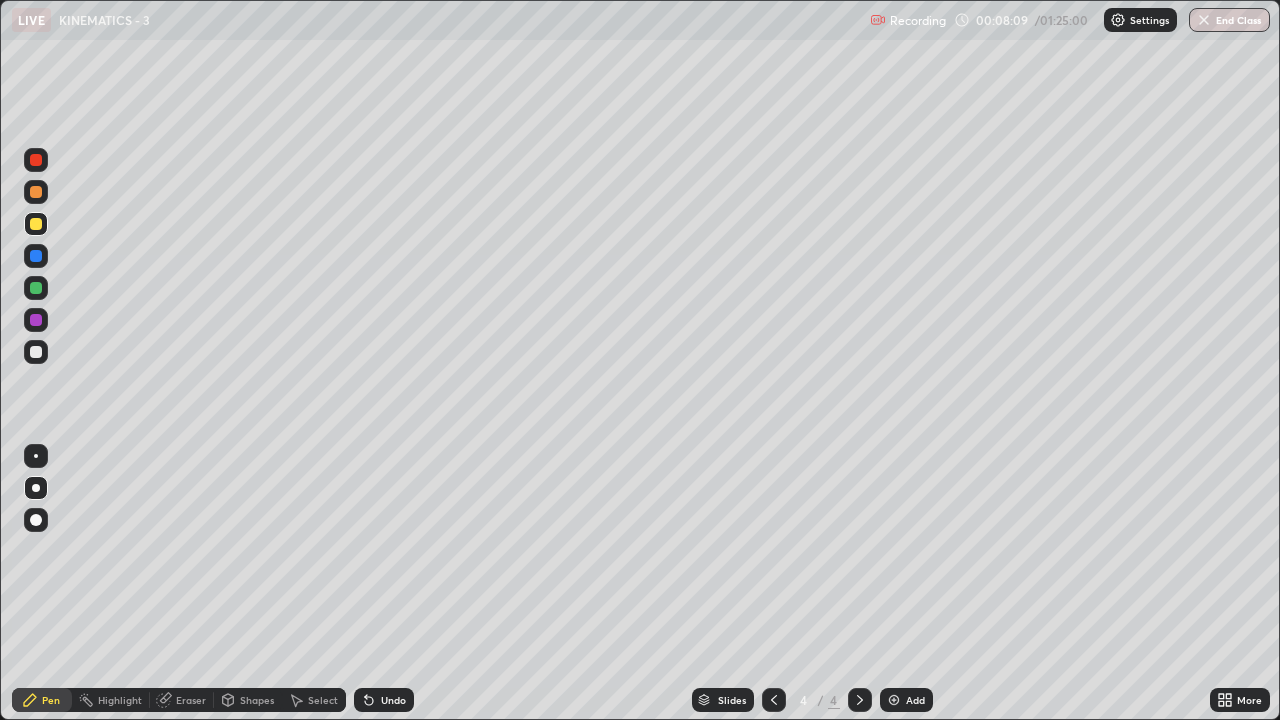 click at bounding box center [36, 352] 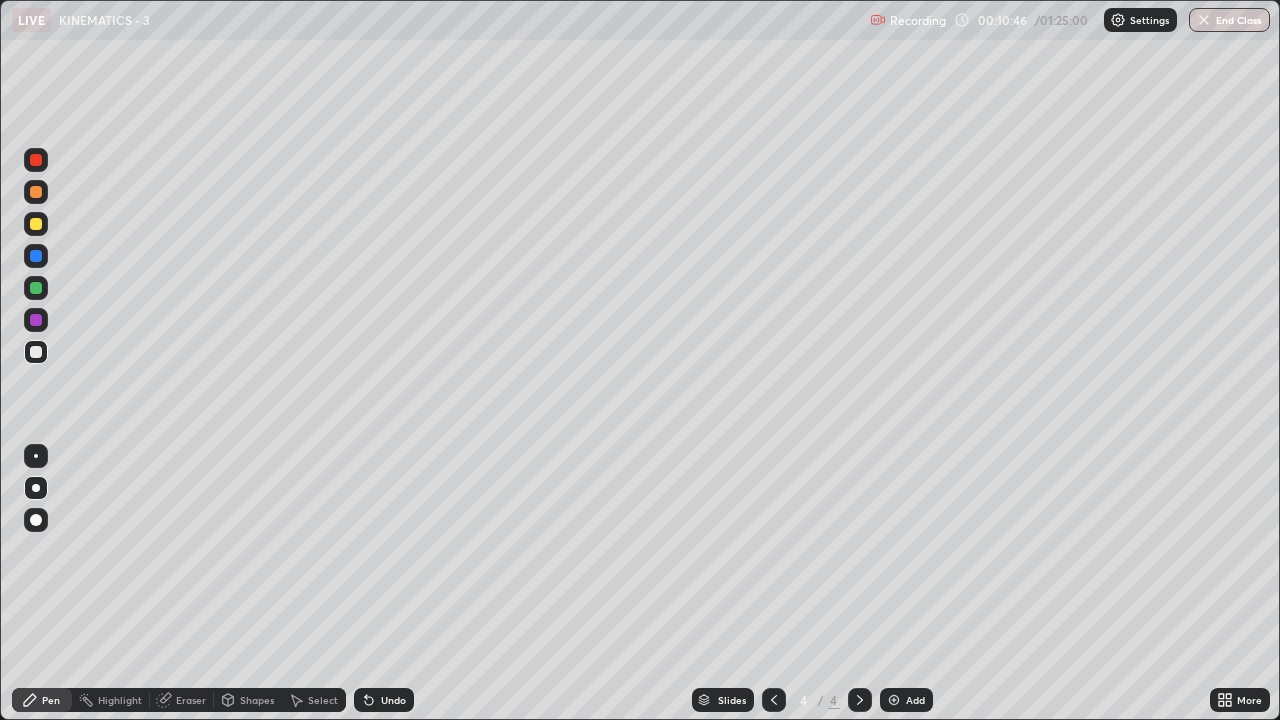 click at bounding box center (36, 192) 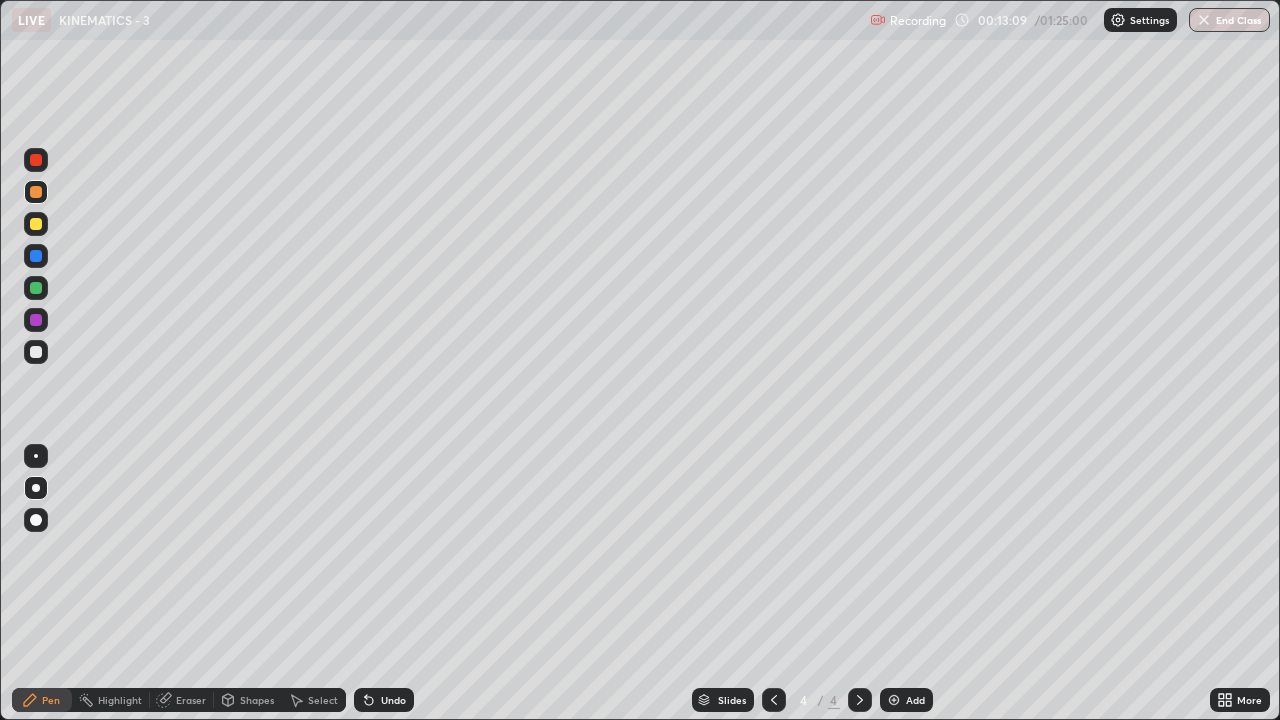 click on "Add" at bounding box center (906, 700) 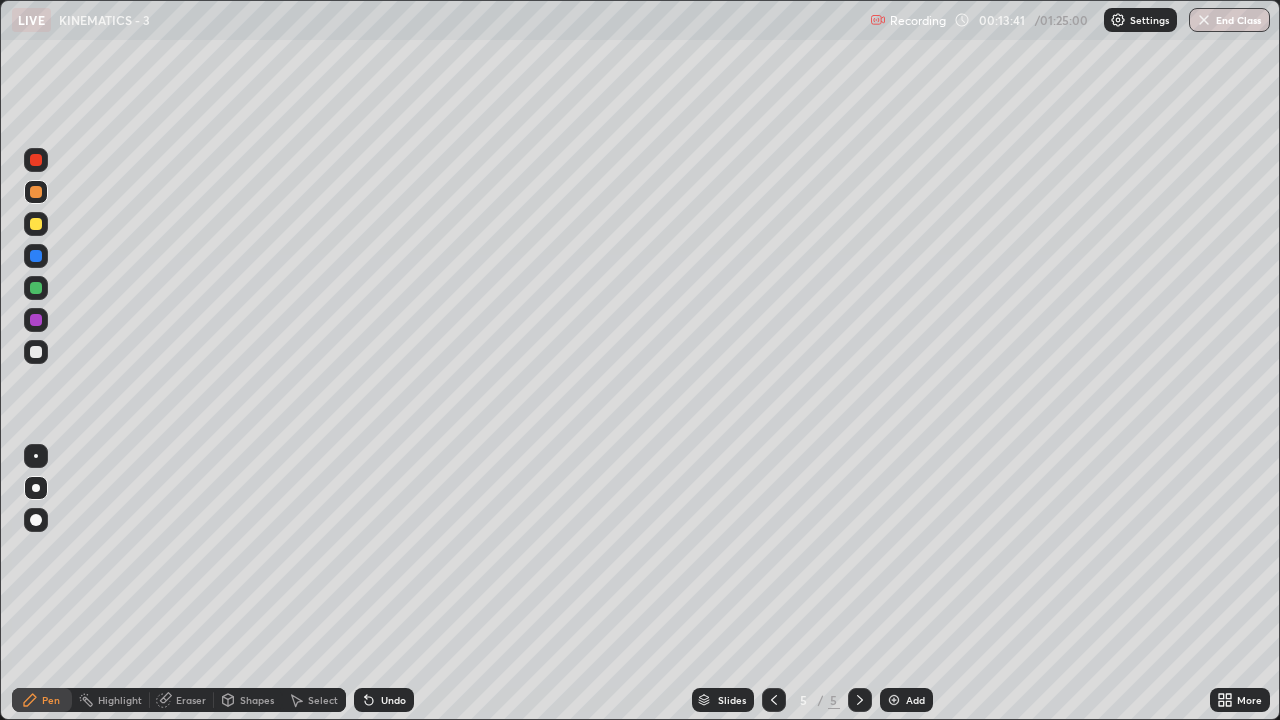 click 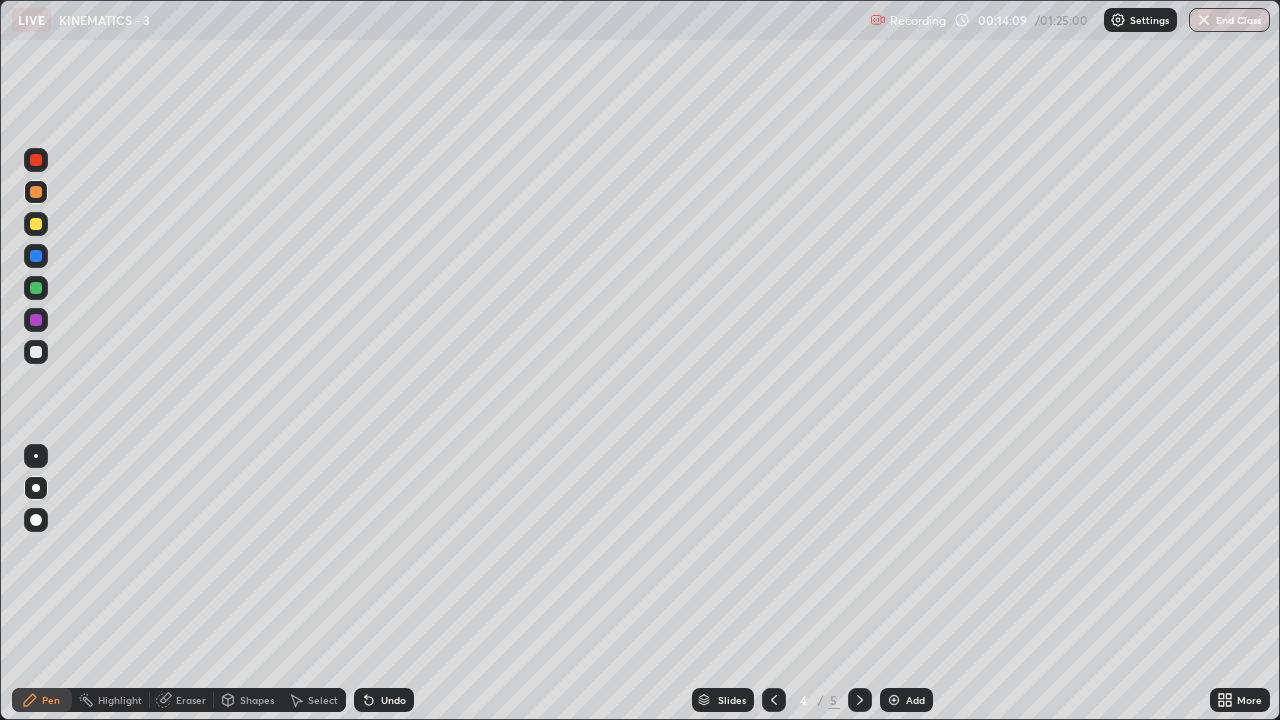 click 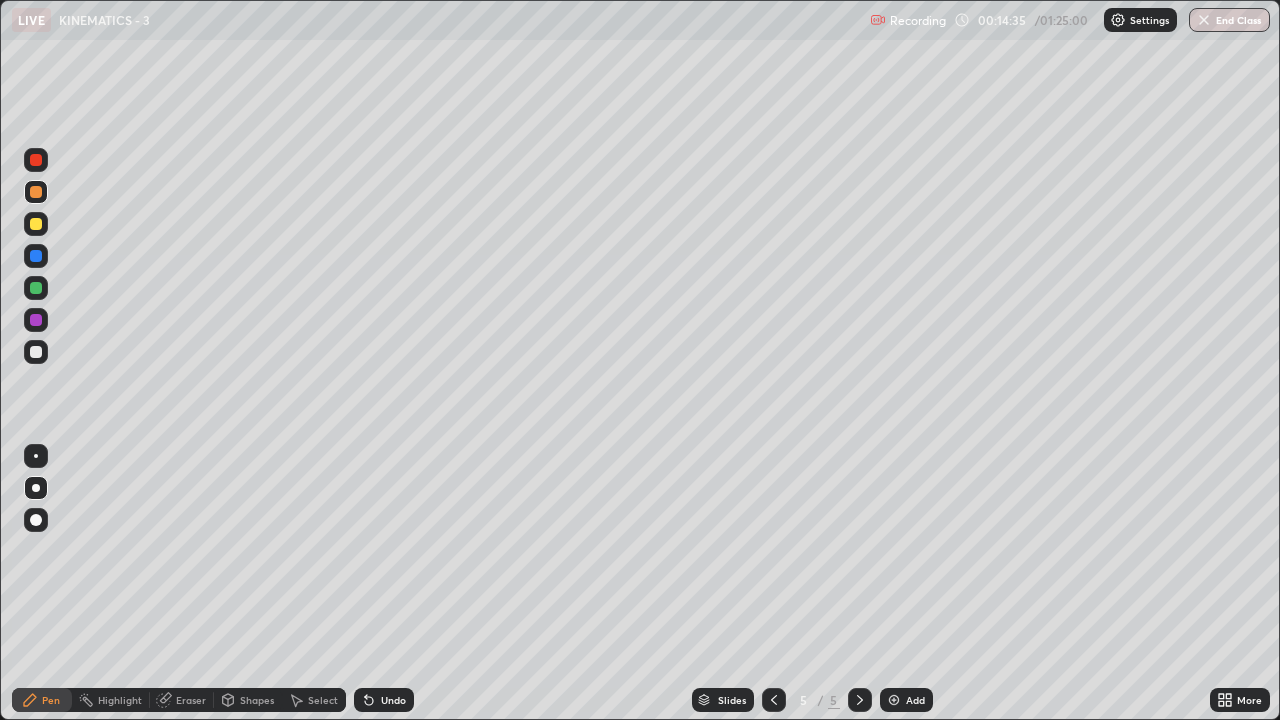 click on "Eraser" at bounding box center [182, 700] 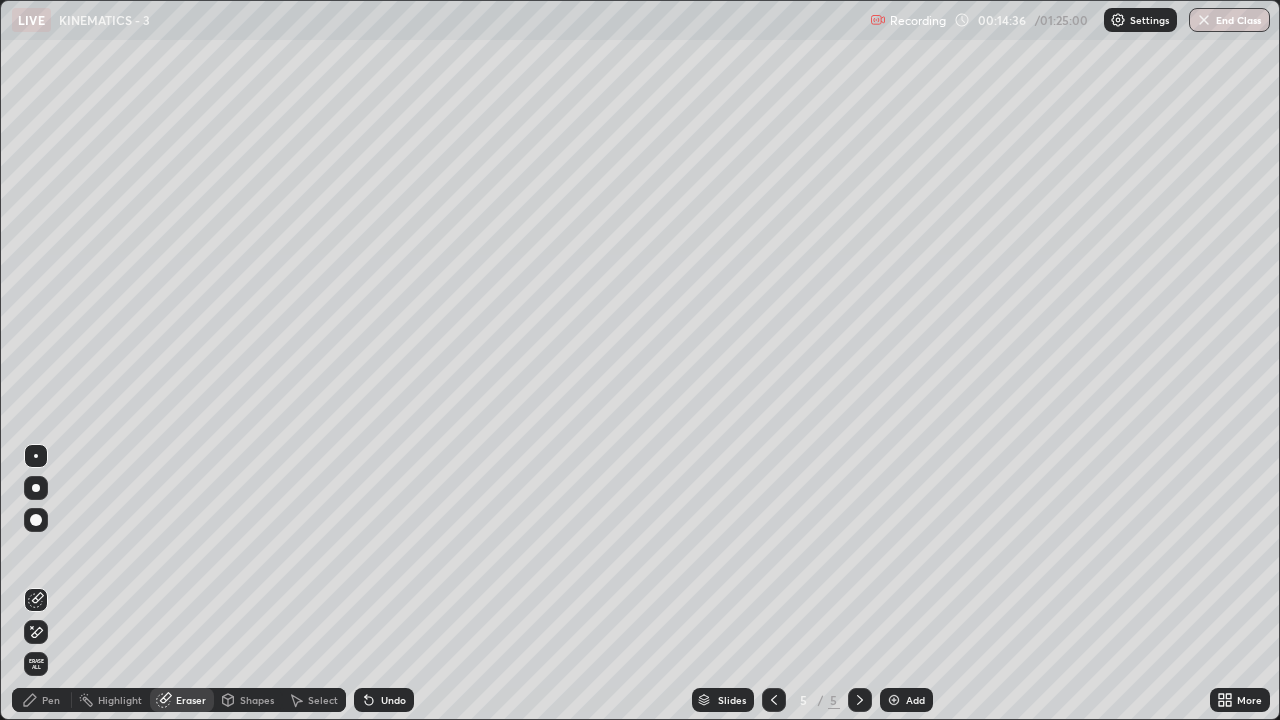 click on "Shapes" at bounding box center [257, 700] 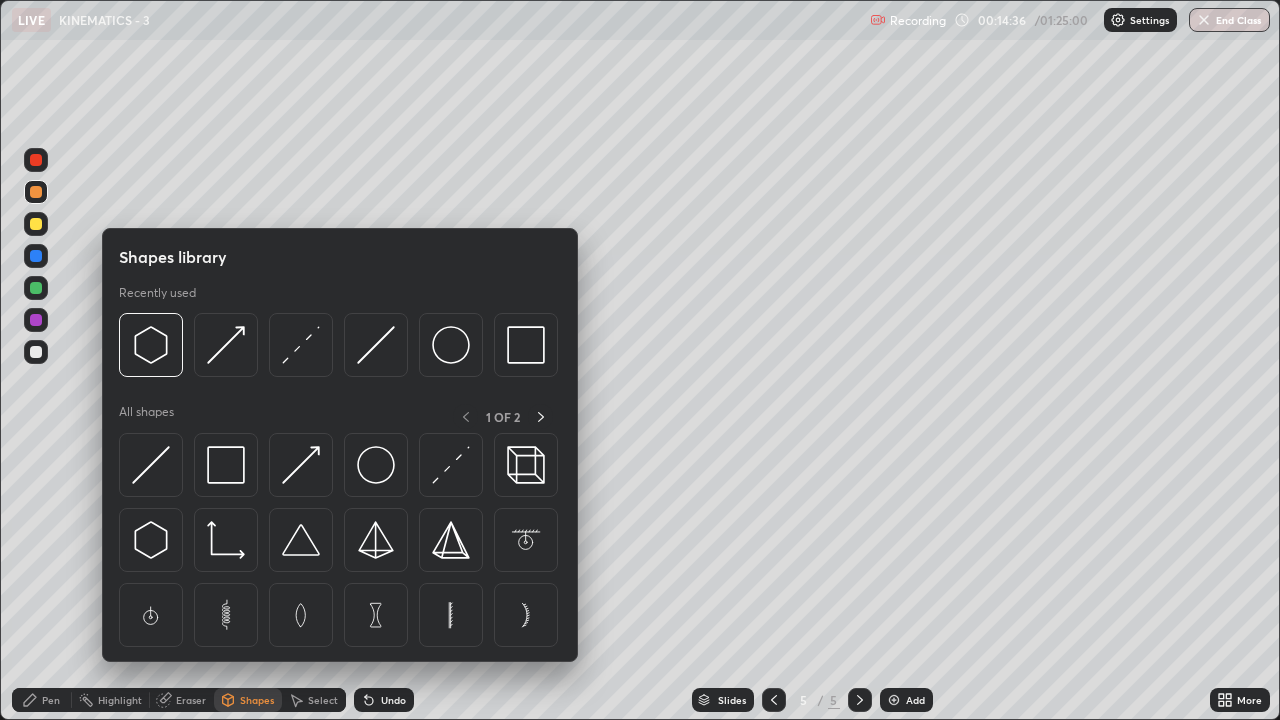 click on "Select" at bounding box center [314, 700] 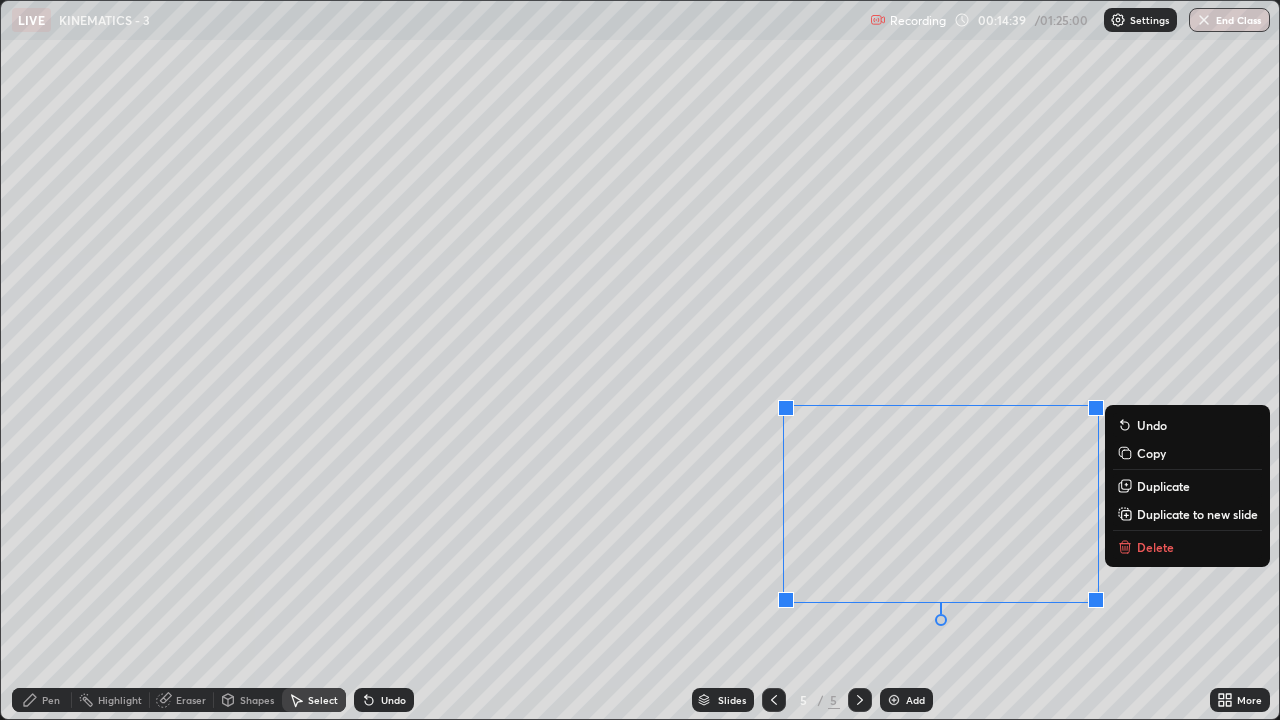 click on "Delete" at bounding box center [1155, 547] 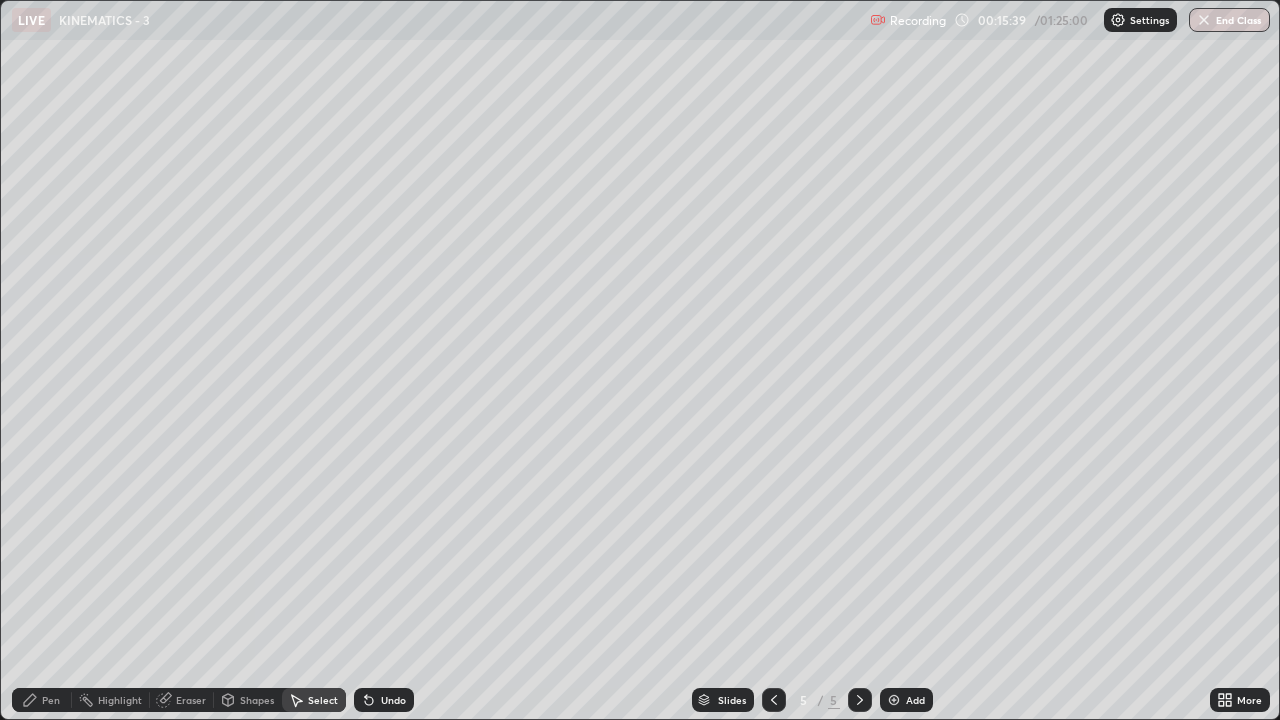 click on "Eraser" at bounding box center (182, 700) 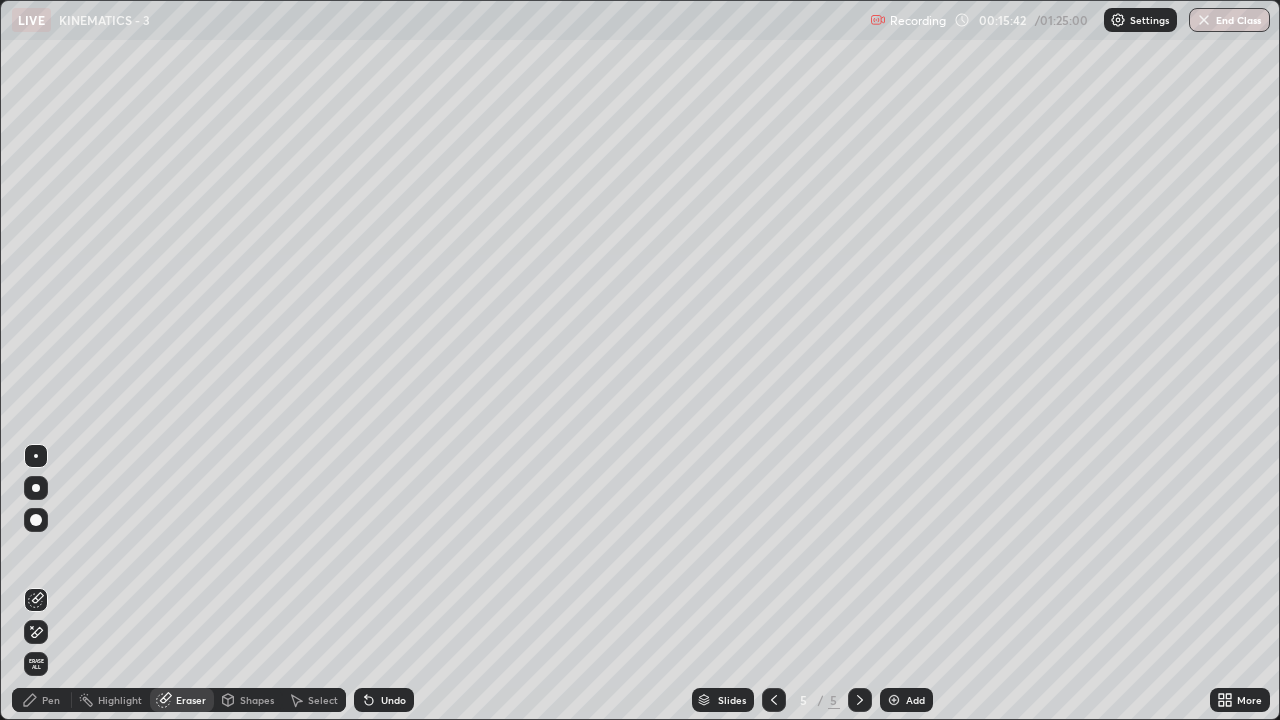 click on "Pen" at bounding box center (51, 700) 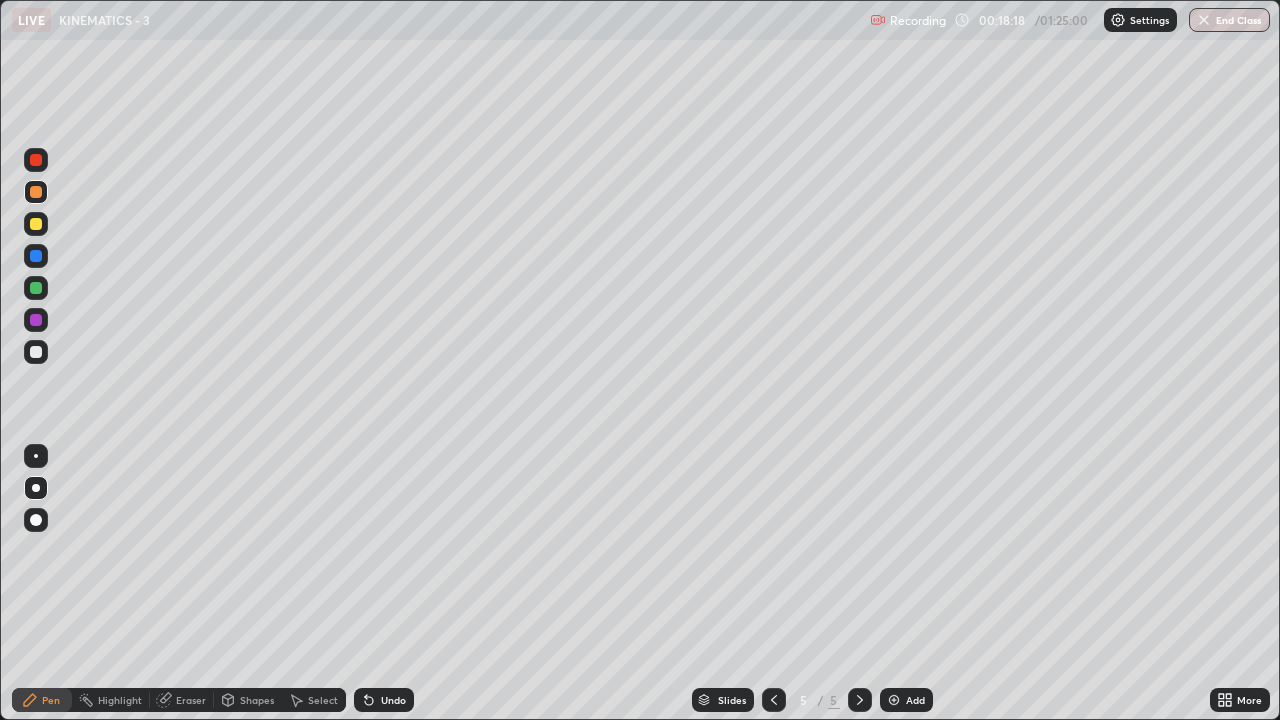 click at bounding box center [36, 224] 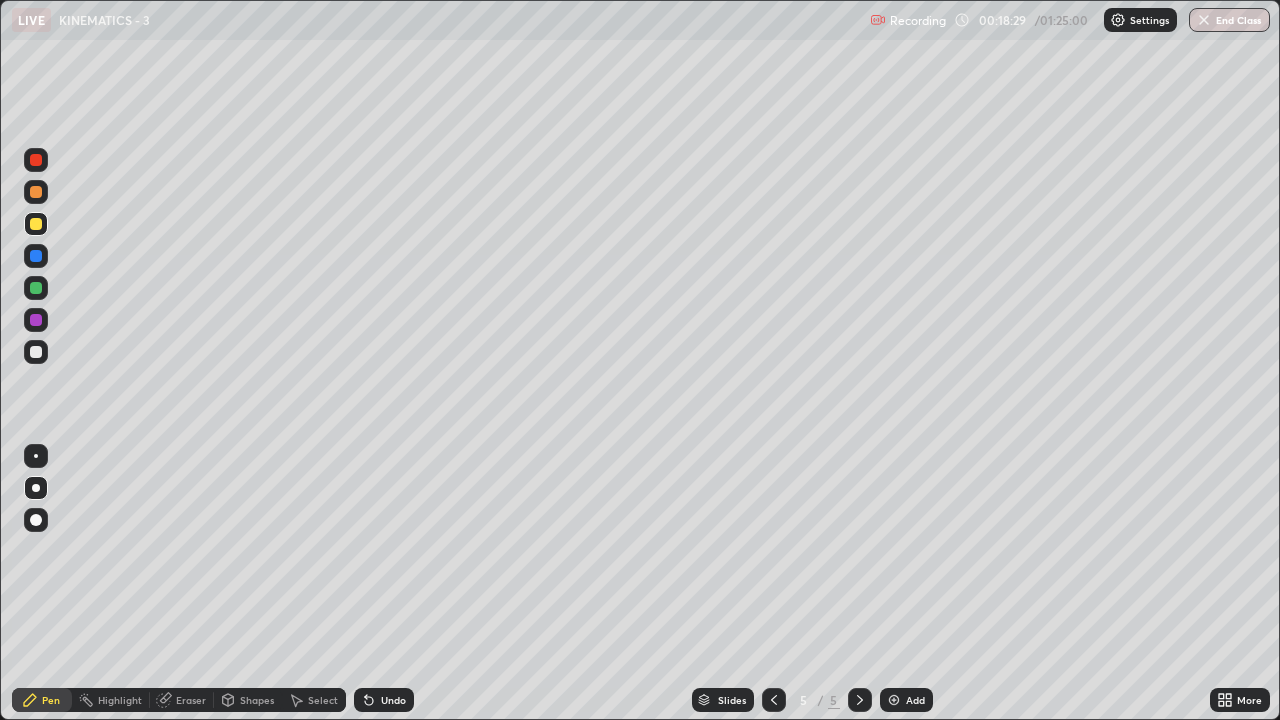 click 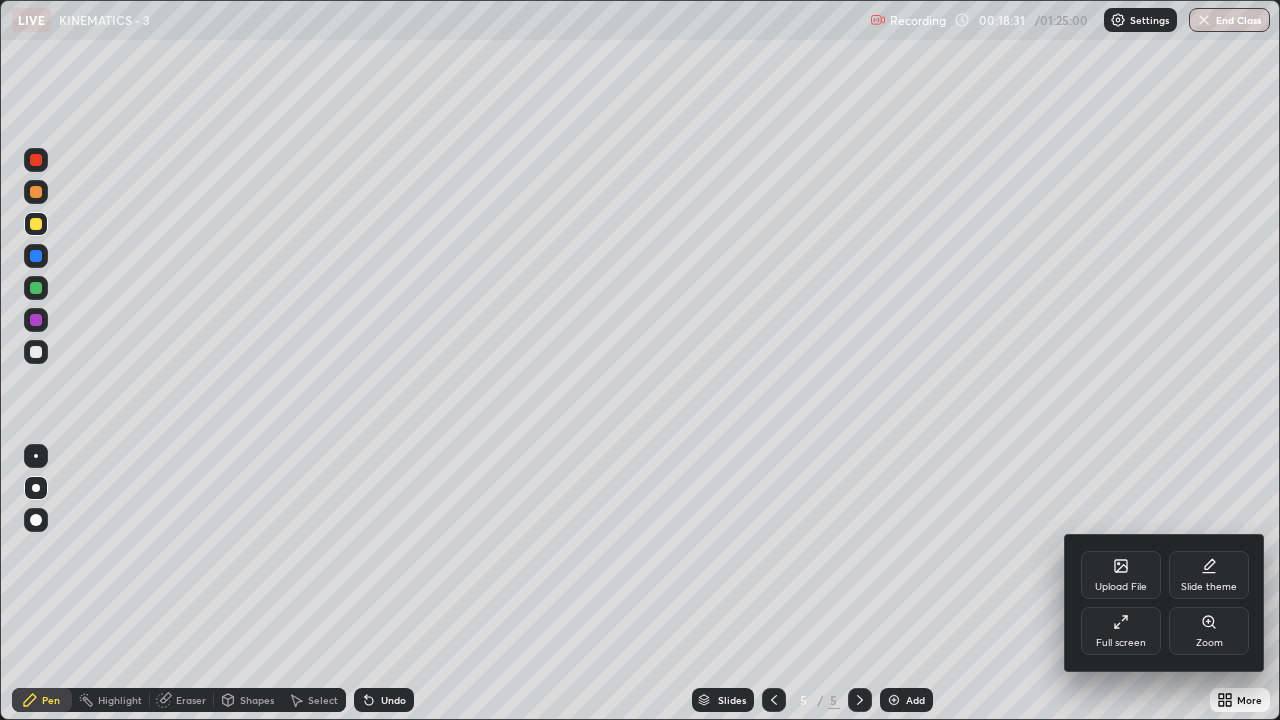 click on "Upload File" at bounding box center [1121, 575] 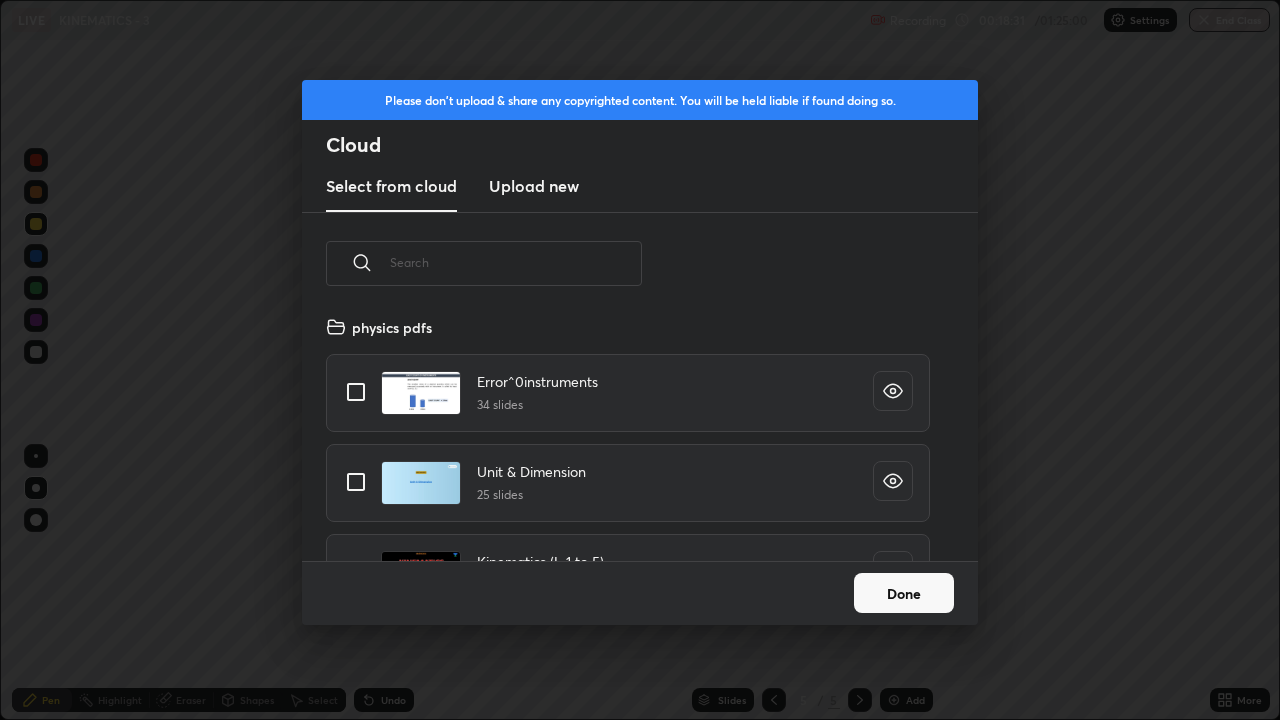 scroll, scrollTop: 7, scrollLeft: 11, axis: both 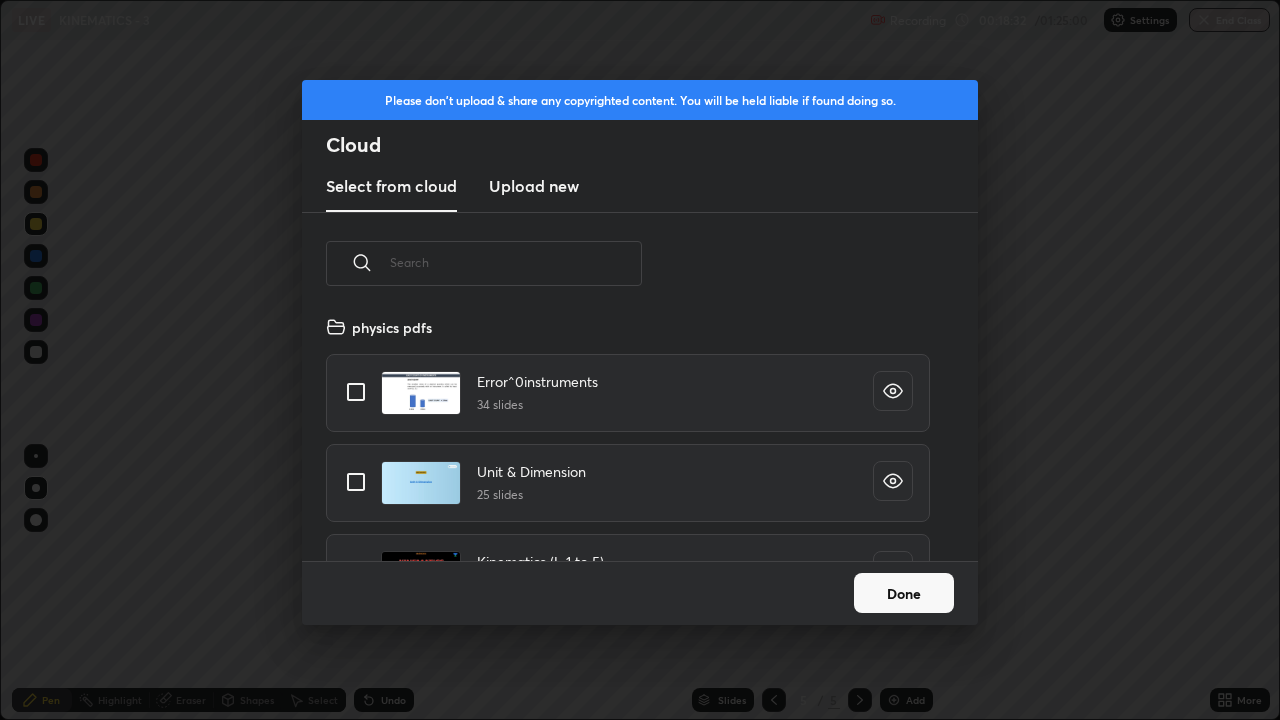 click at bounding box center [516, 262] 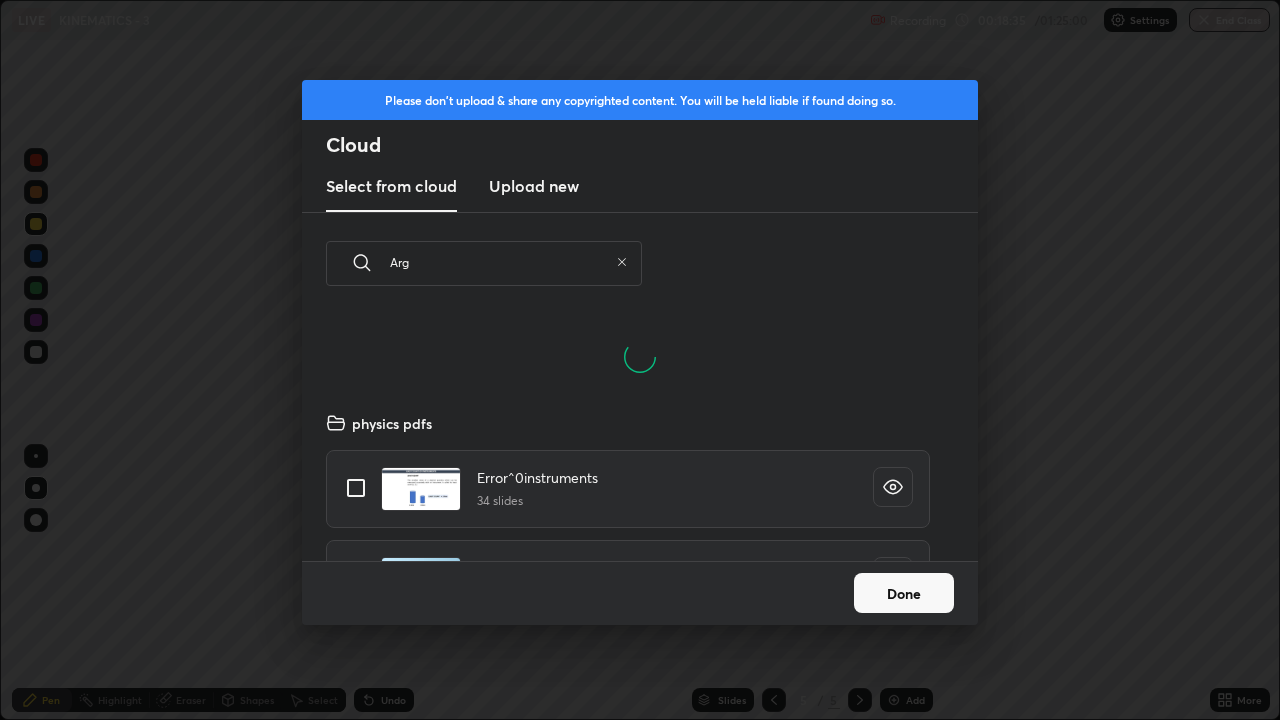 scroll, scrollTop: 150, scrollLeft: 642, axis: both 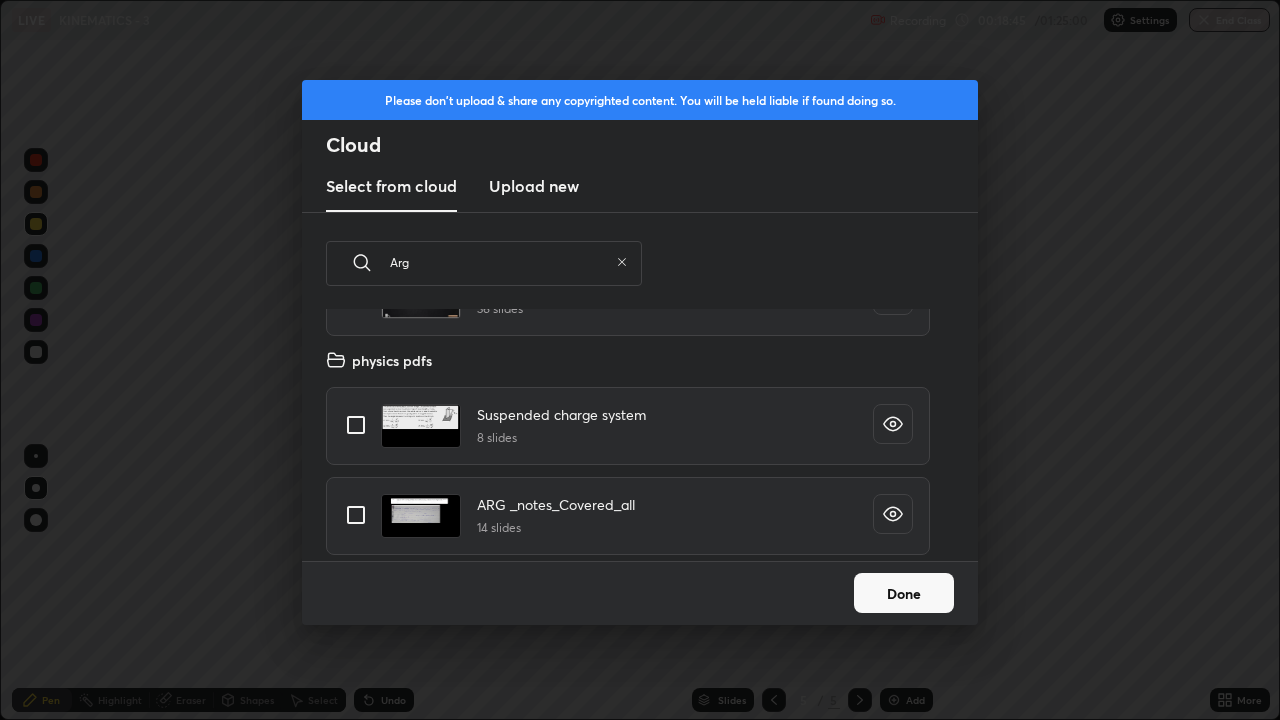 type on "Arg" 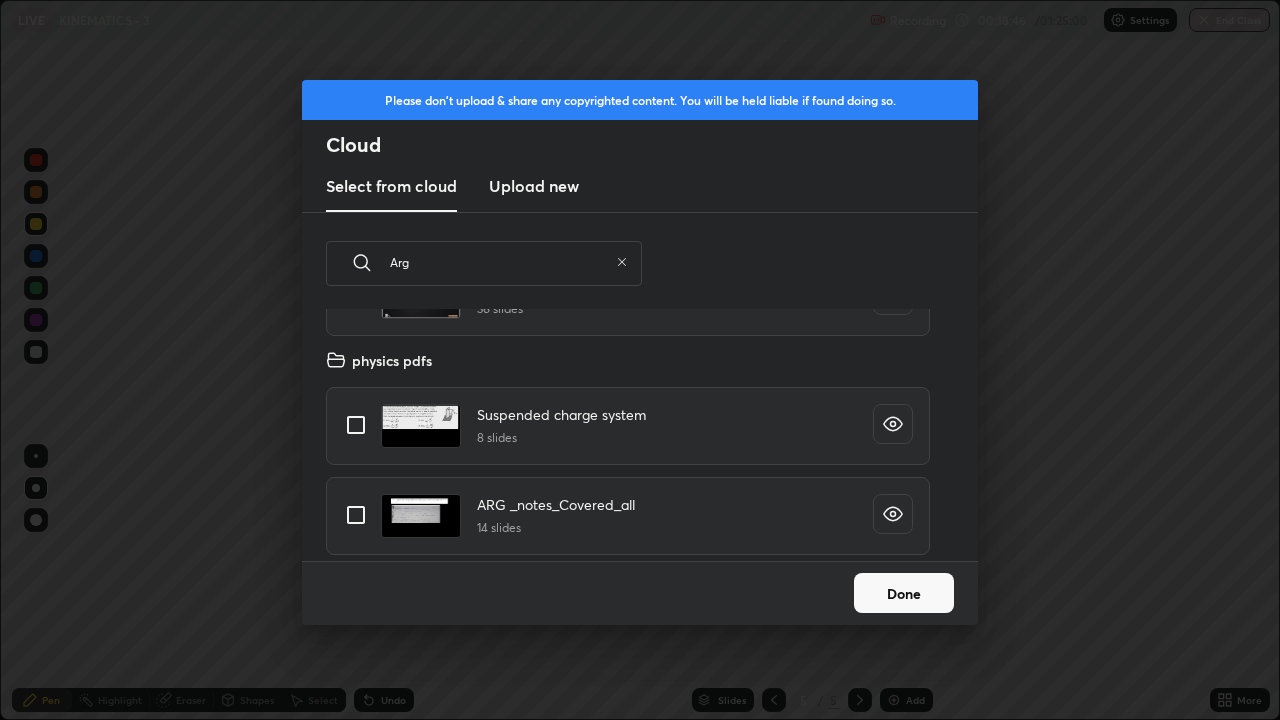 click on "Done" at bounding box center (904, 593) 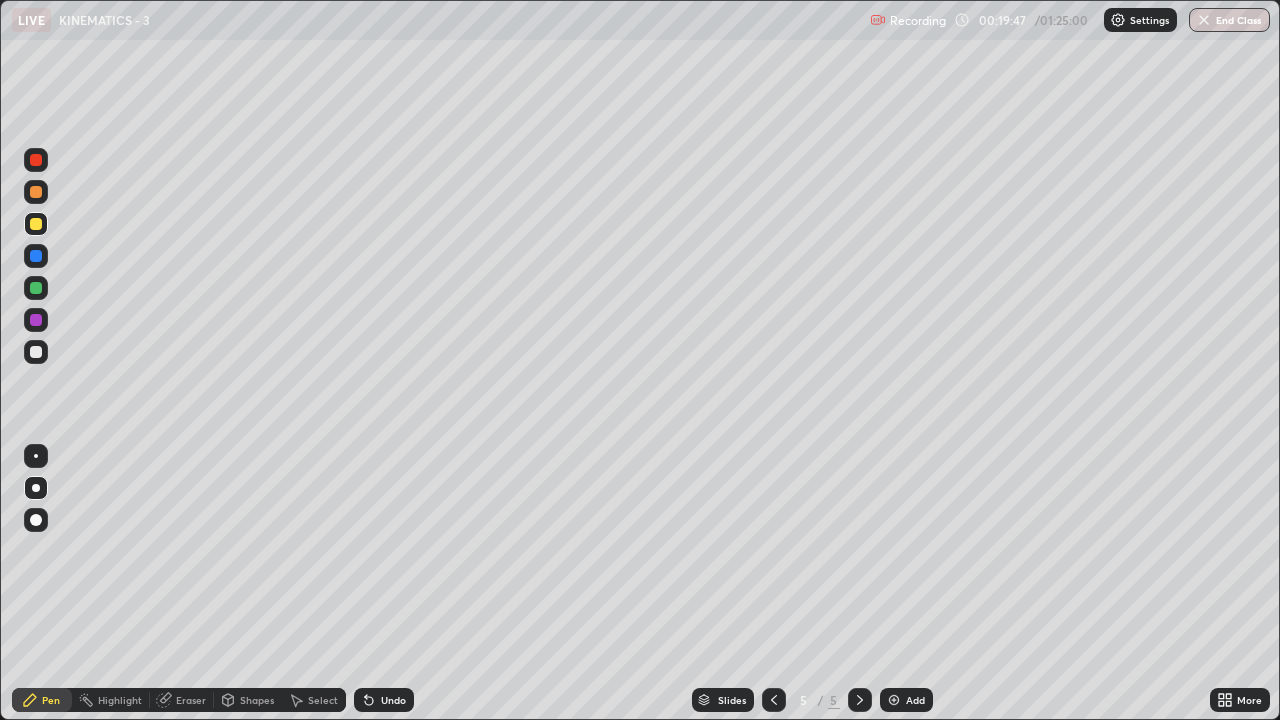 click on "Undo" at bounding box center (384, 700) 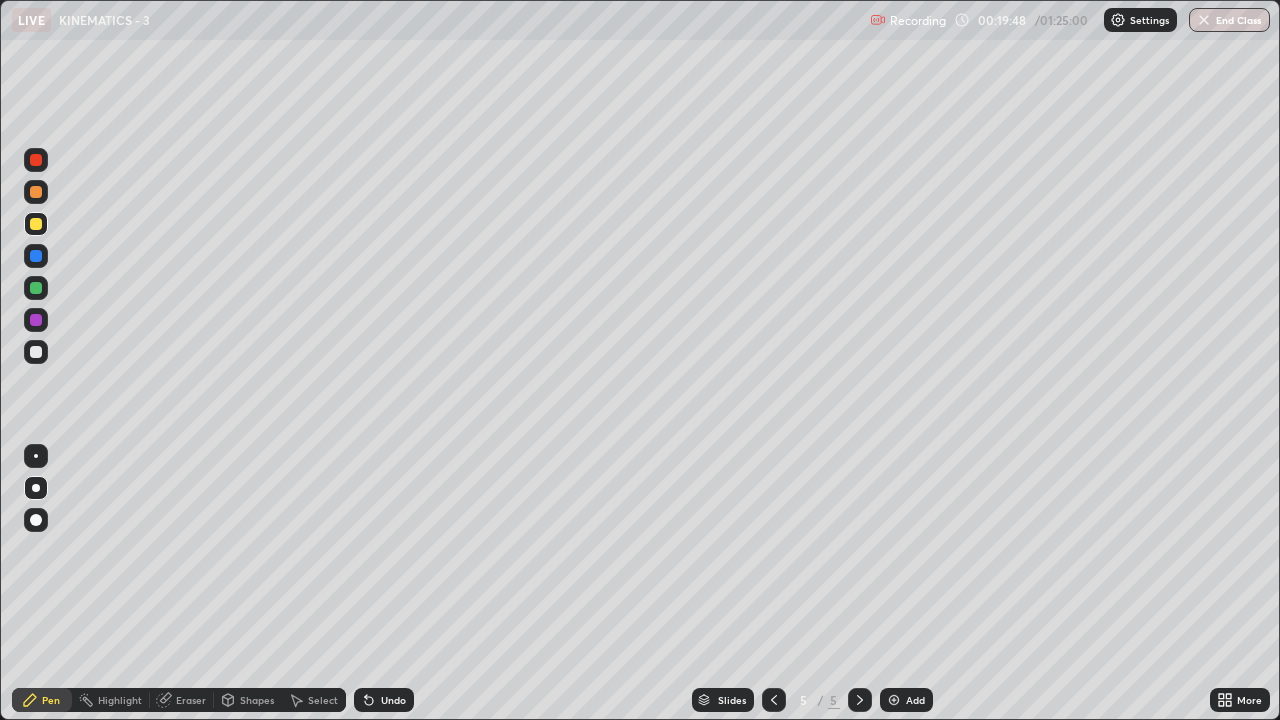 click on "Undo" at bounding box center [393, 700] 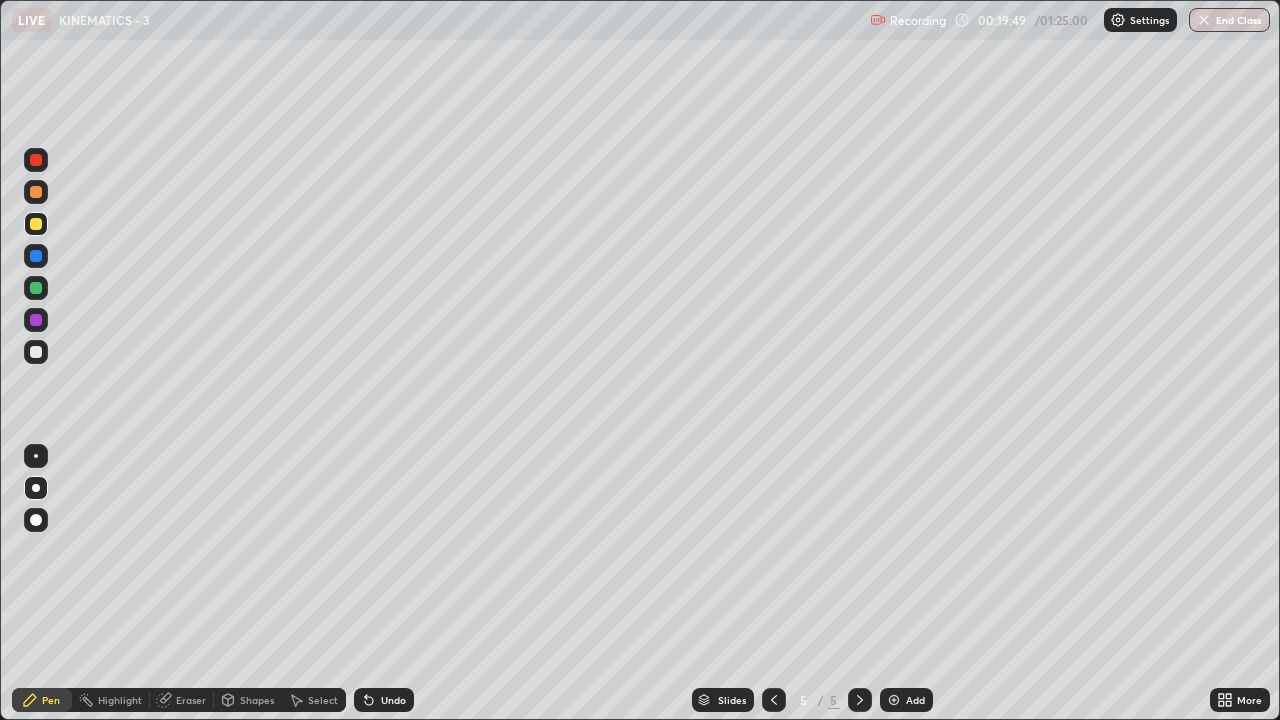 click on "Undo" at bounding box center [384, 700] 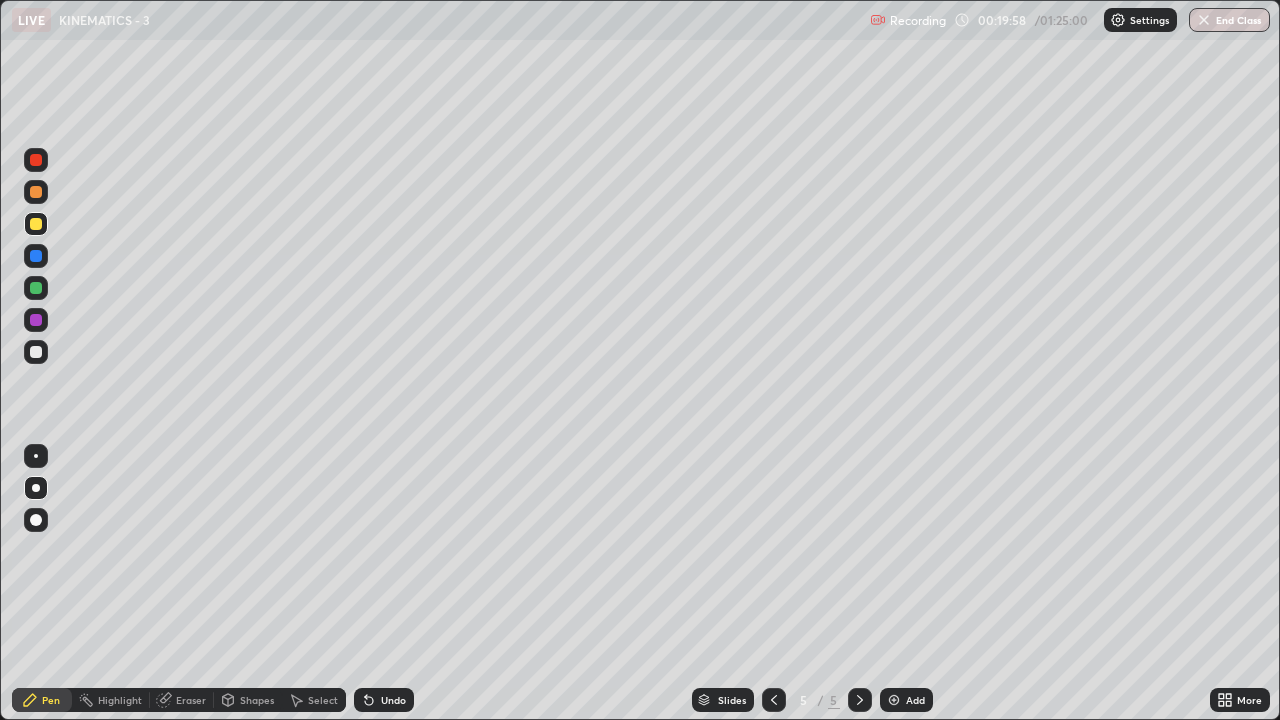 click on "Add" at bounding box center (915, 700) 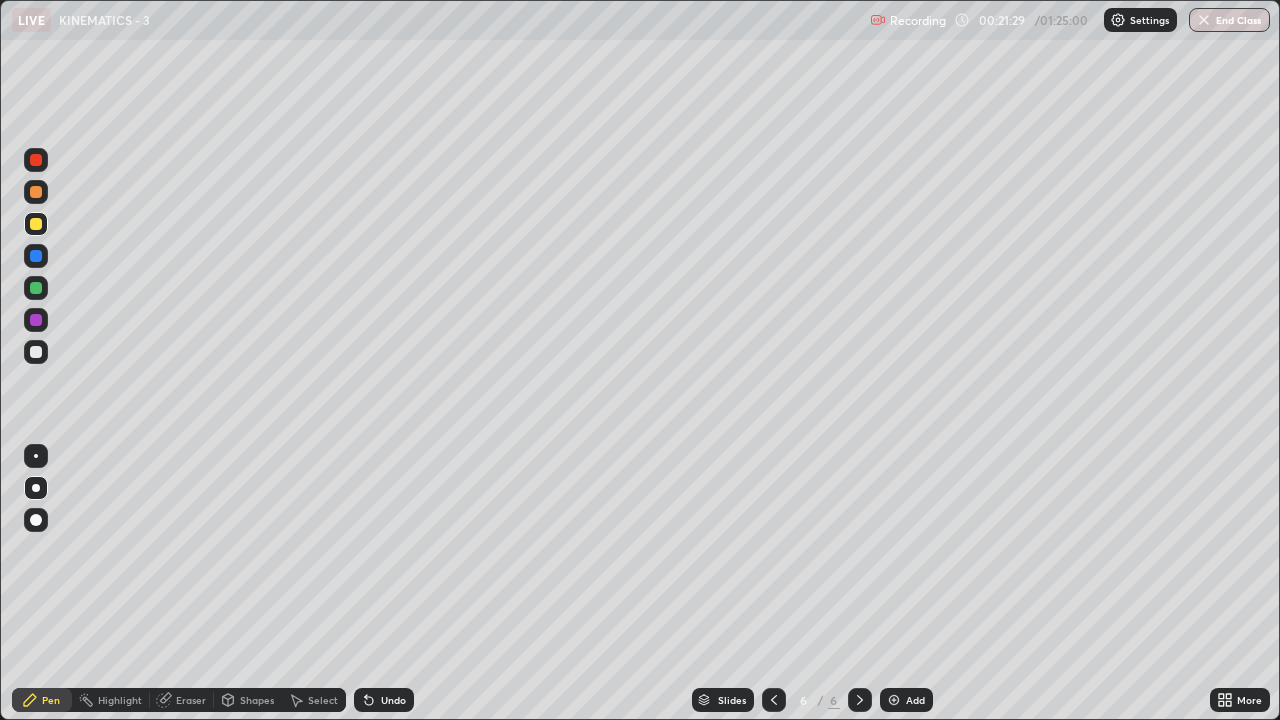click 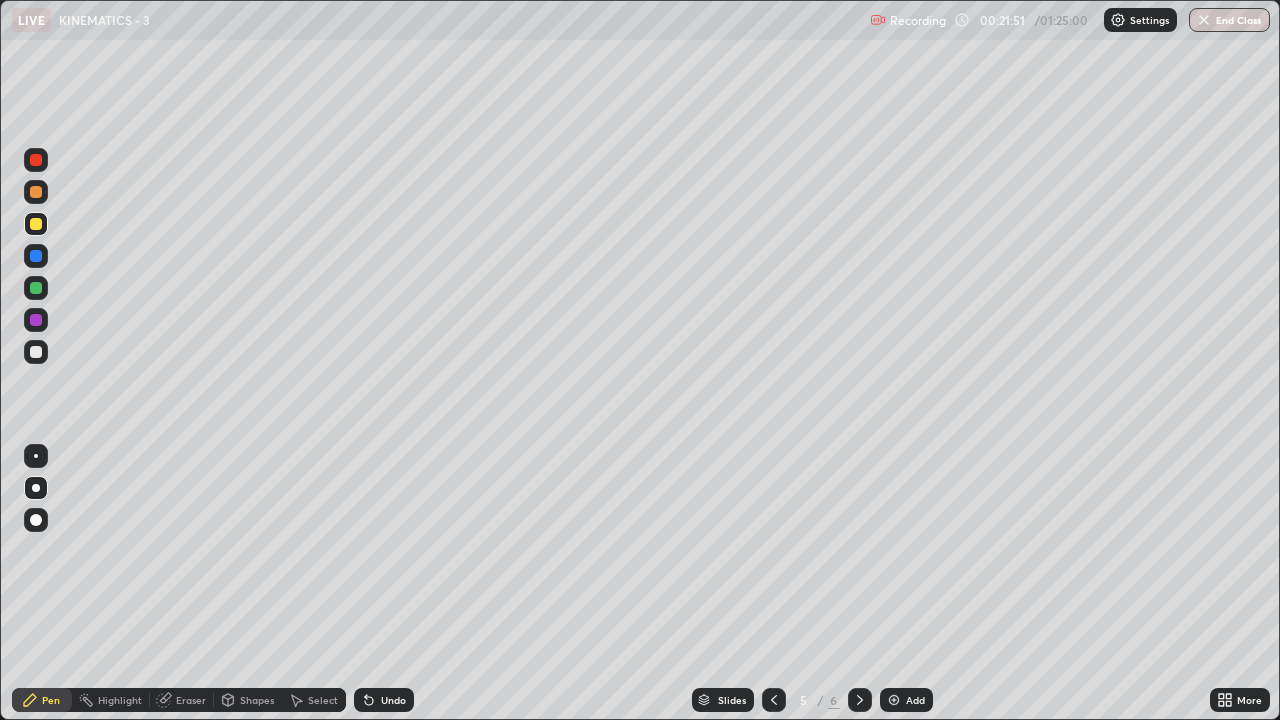 click on "Setting up your live class" at bounding box center [640, 360] 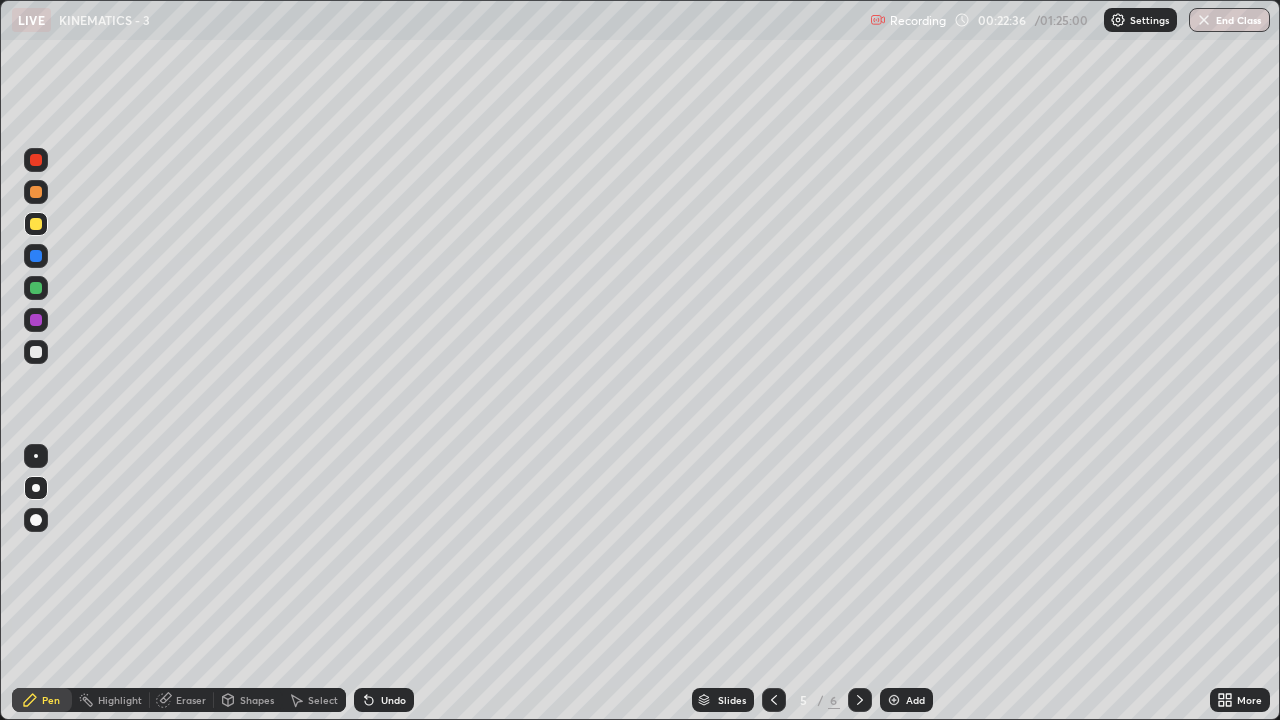 click at bounding box center (36, 352) 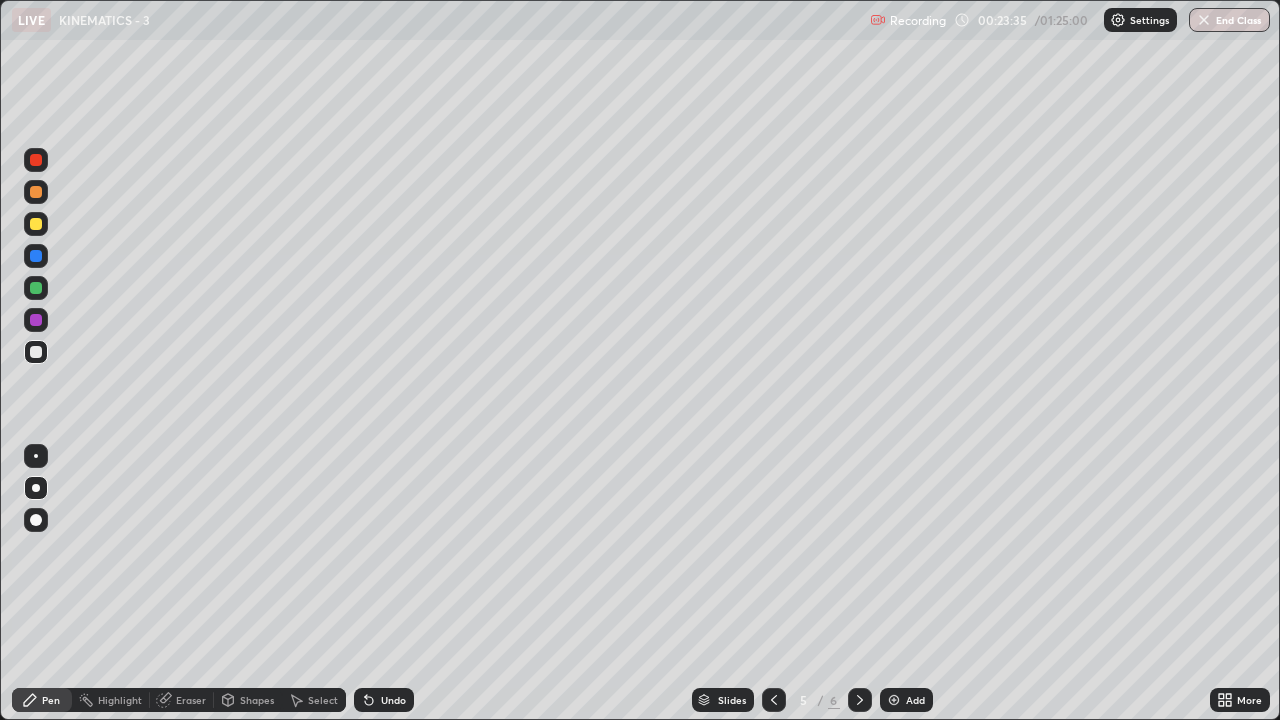 click on "Eraser" at bounding box center (191, 700) 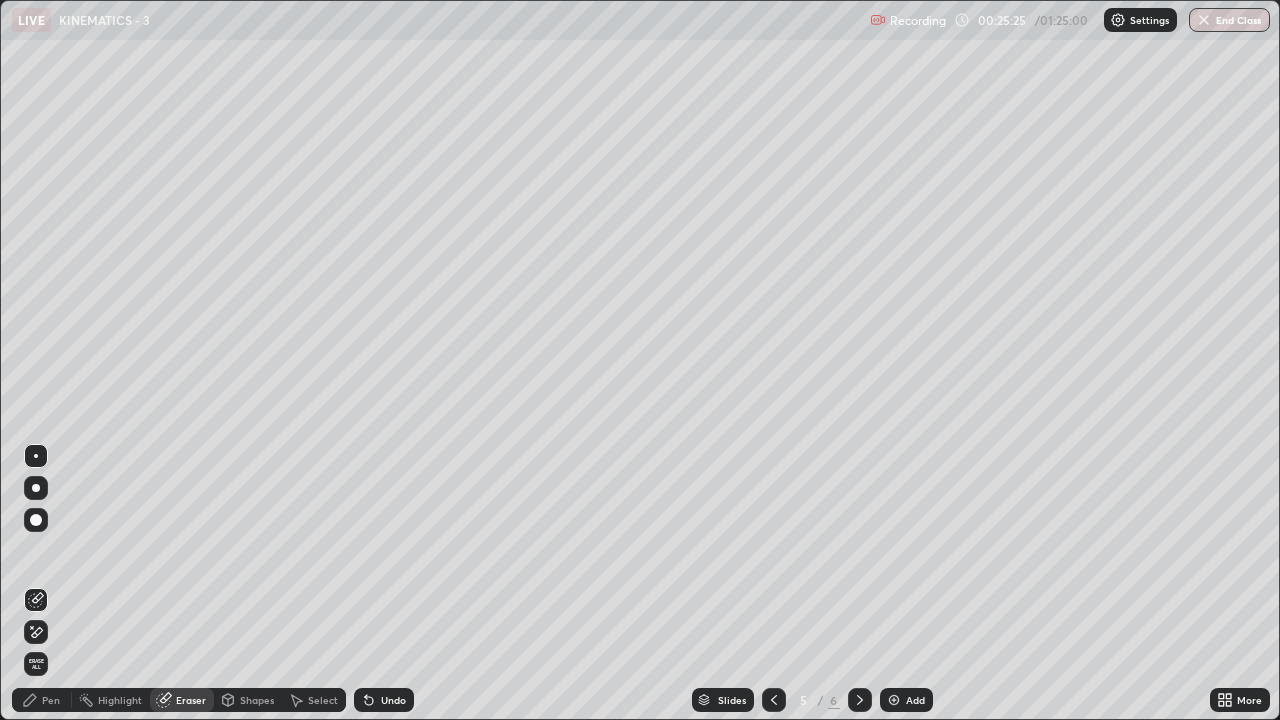 click on "Pen" at bounding box center (51, 700) 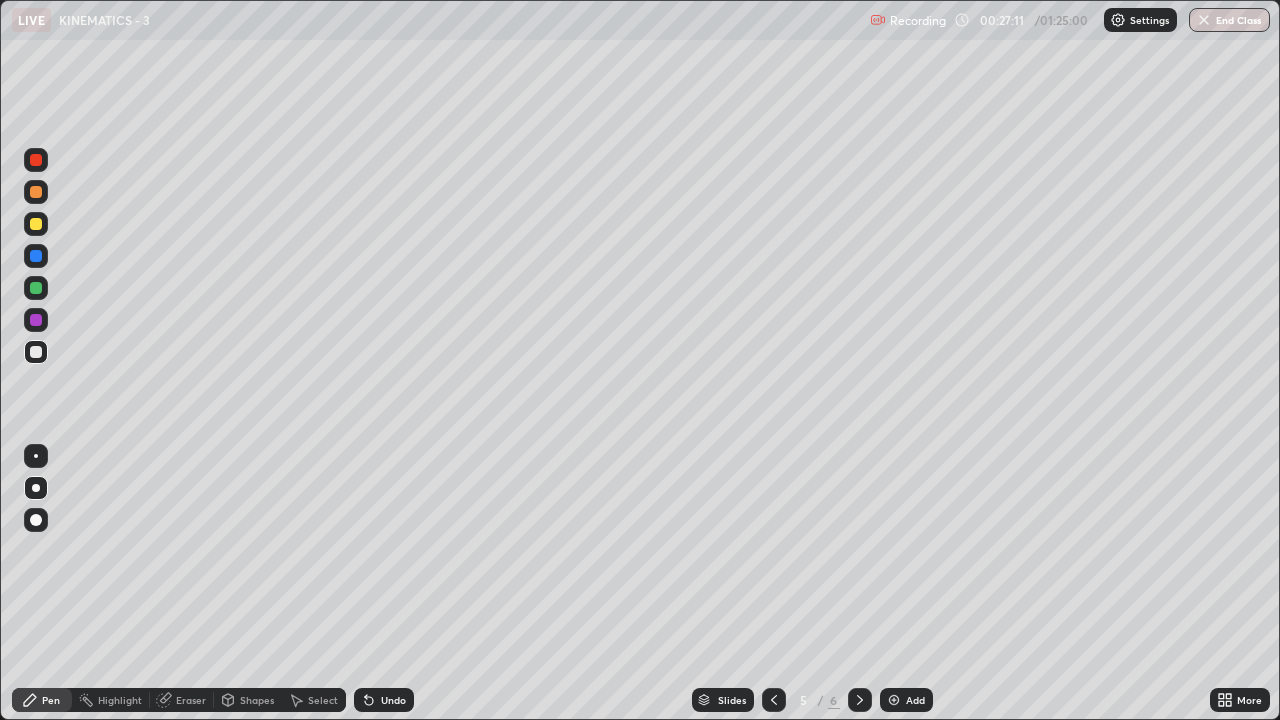 click on "Add" at bounding box center (906, 700) 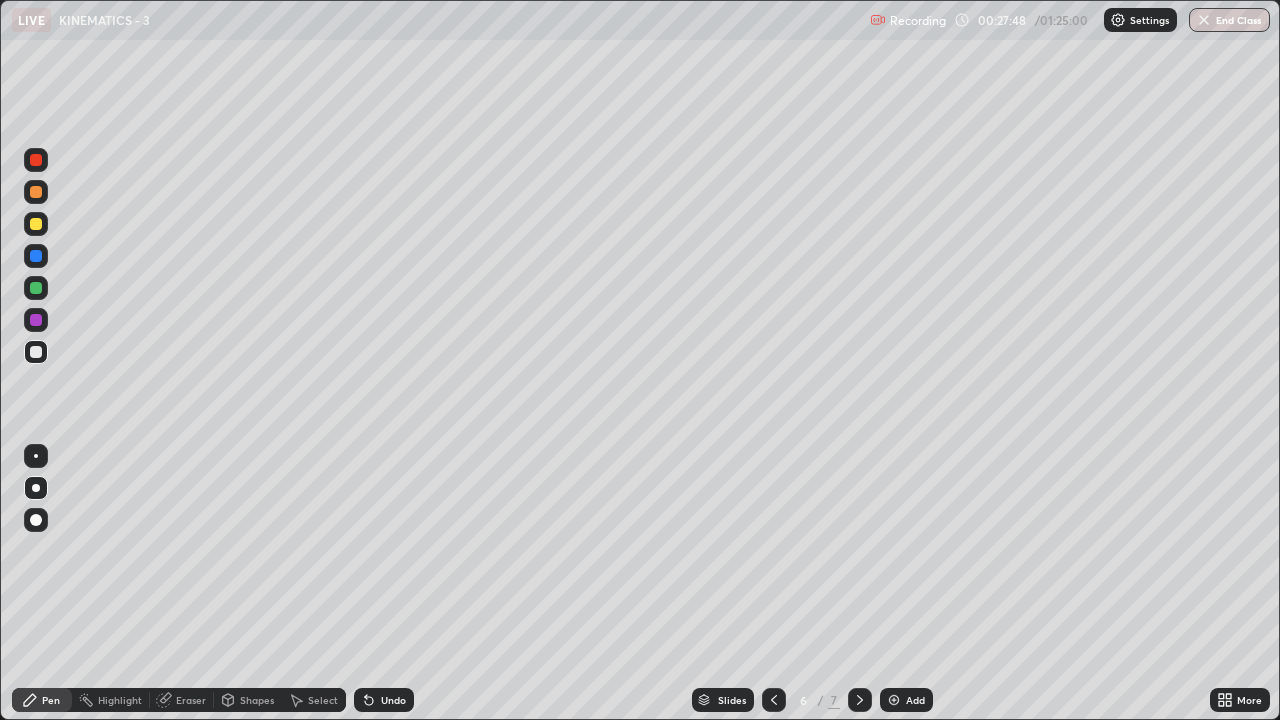 click on "Eraser" at bounding box center [182, 700] 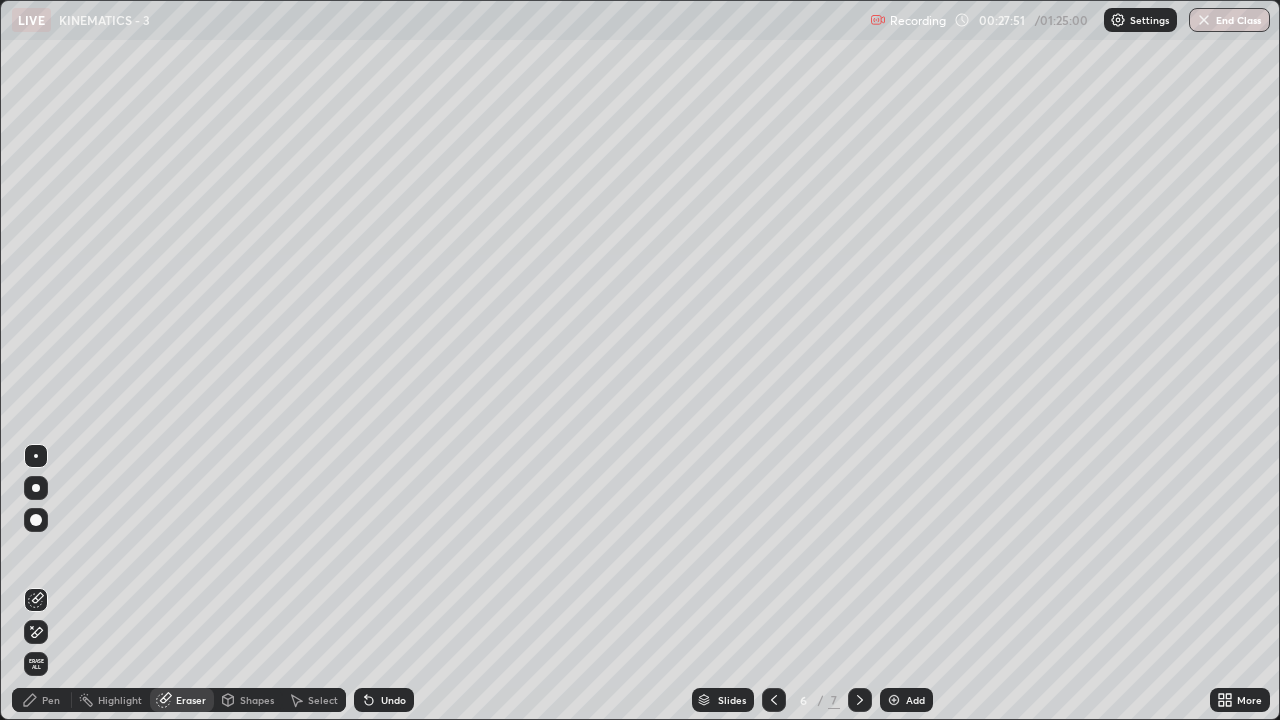 click on "Pen" at bounding box center (51, 700) 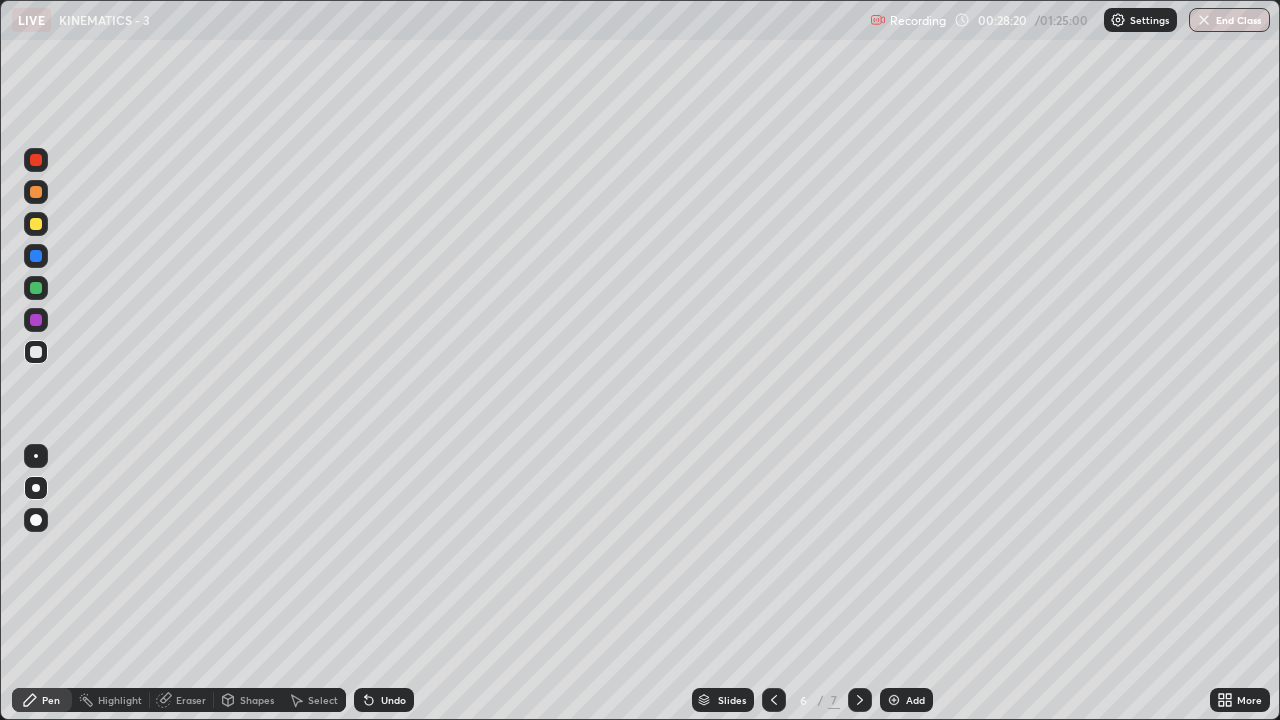click at bounding box center [36, 224] 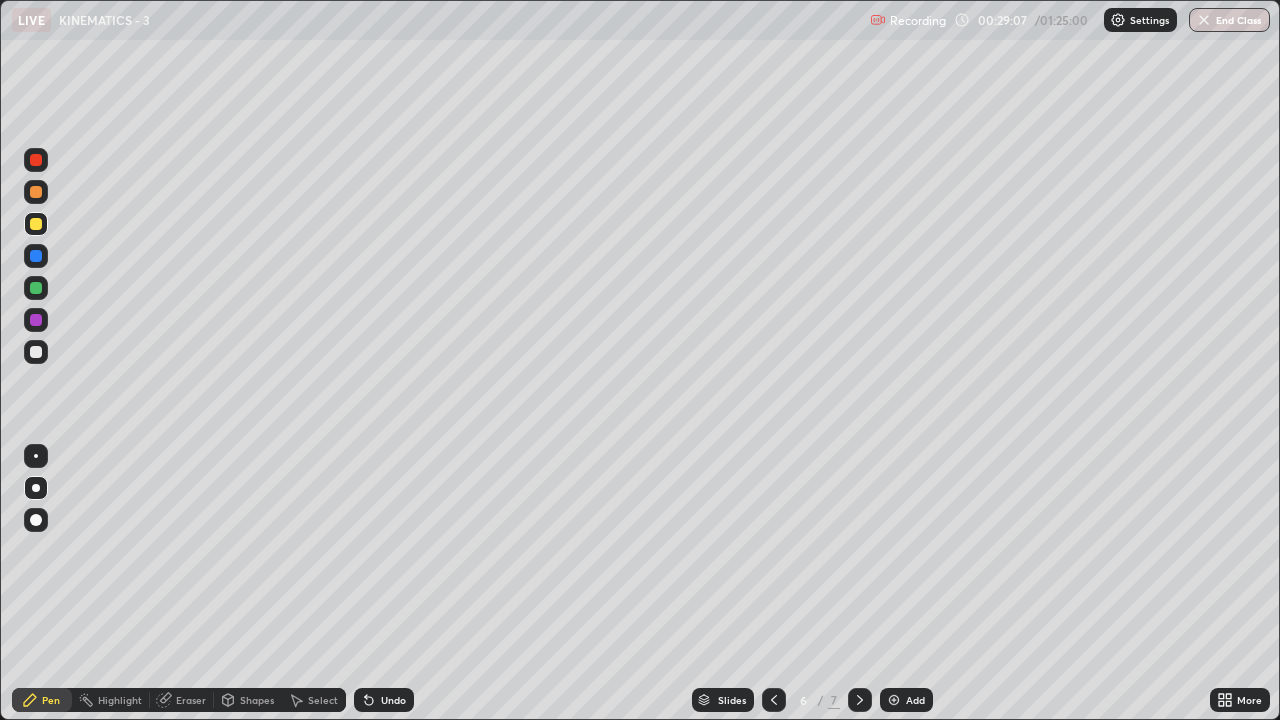 click at bounding box center (36, 456) 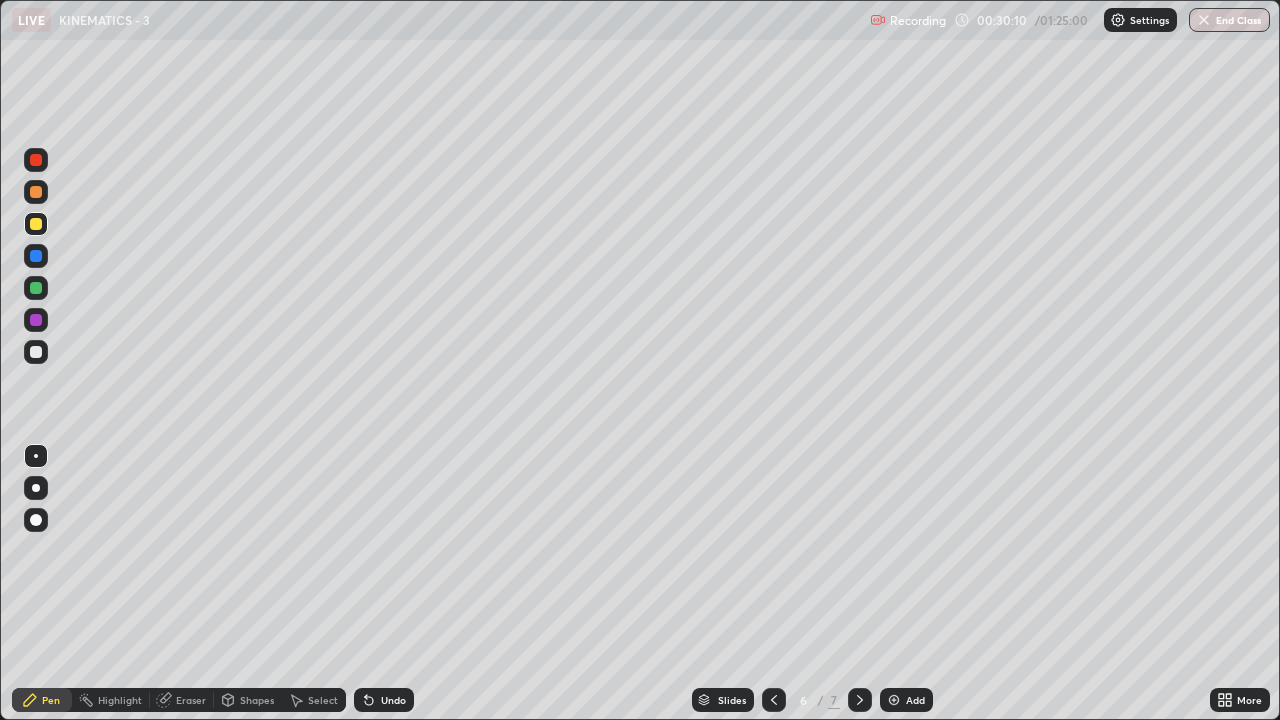 click at bounding box center [36, 488] 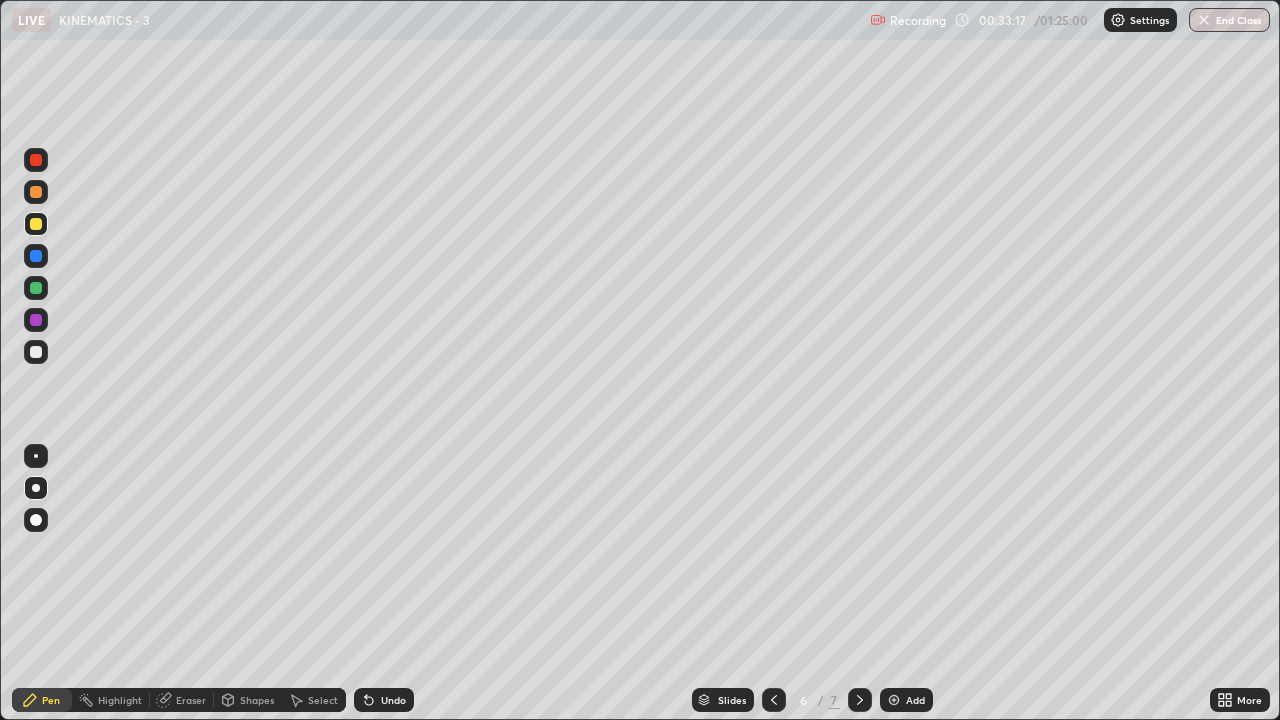 click 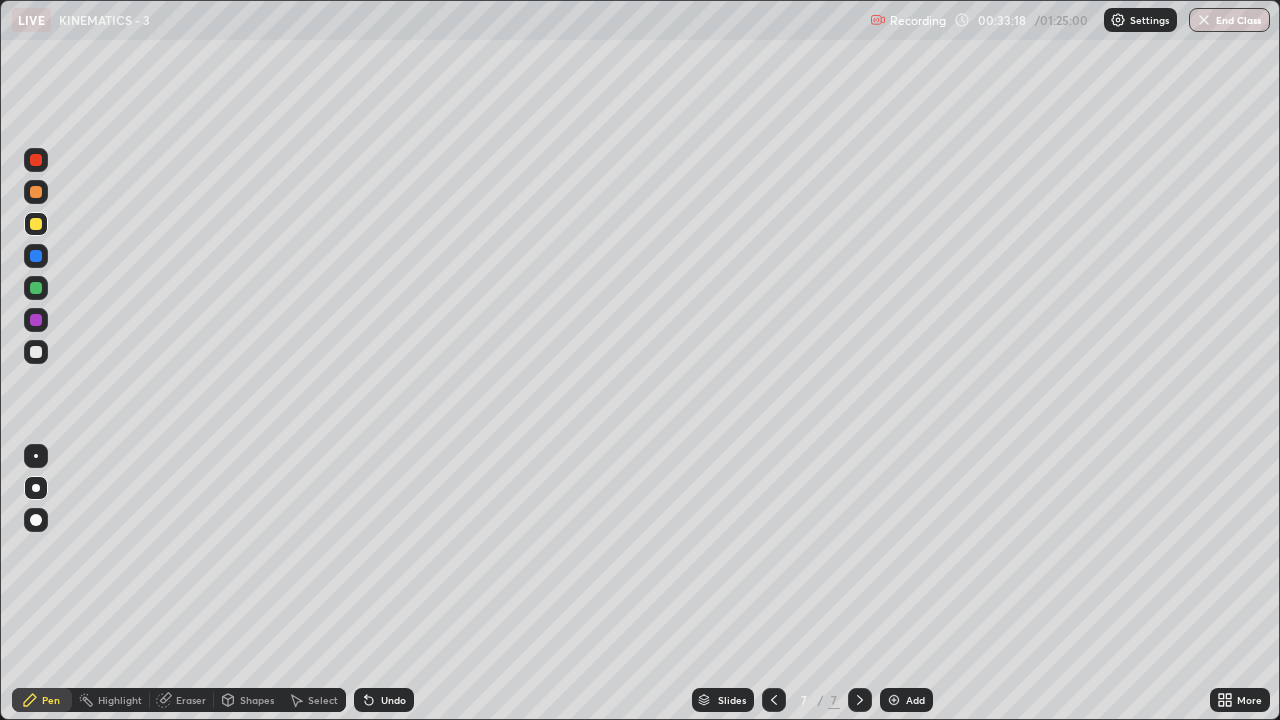 click on "Add" at bounding box center (915, 700) 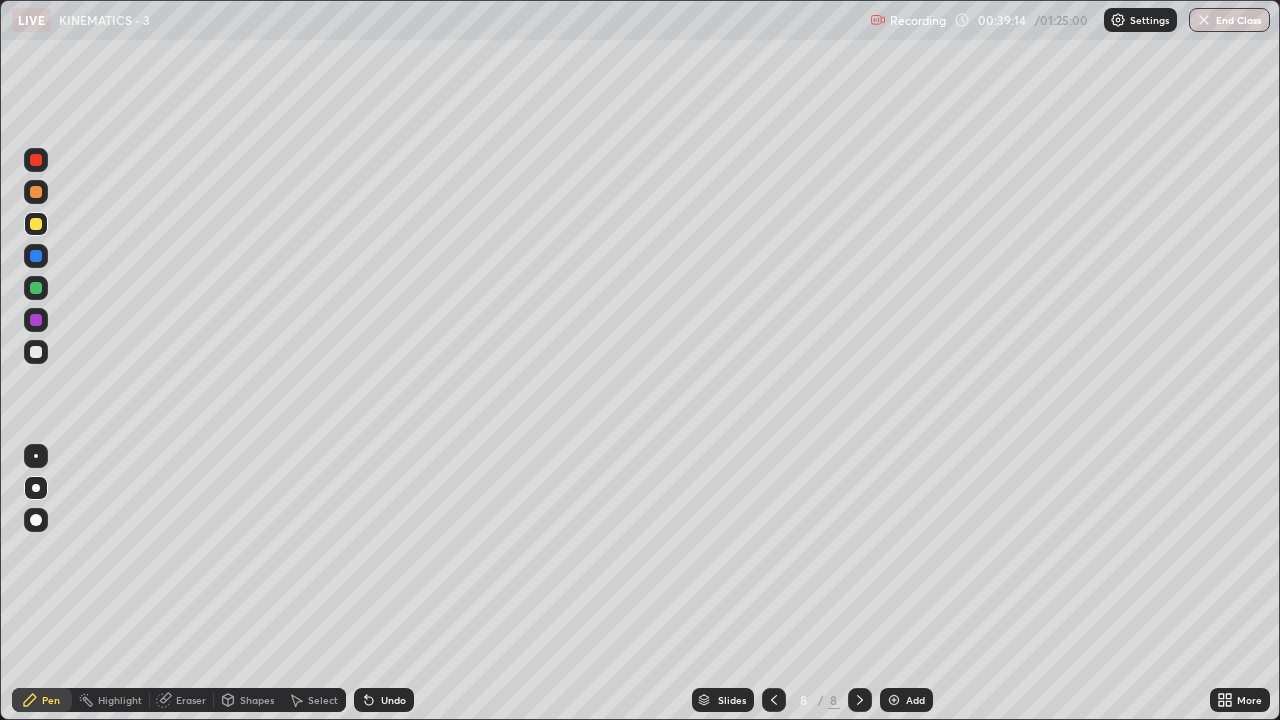 click on "Shapes" at bounding box center (257, 700) 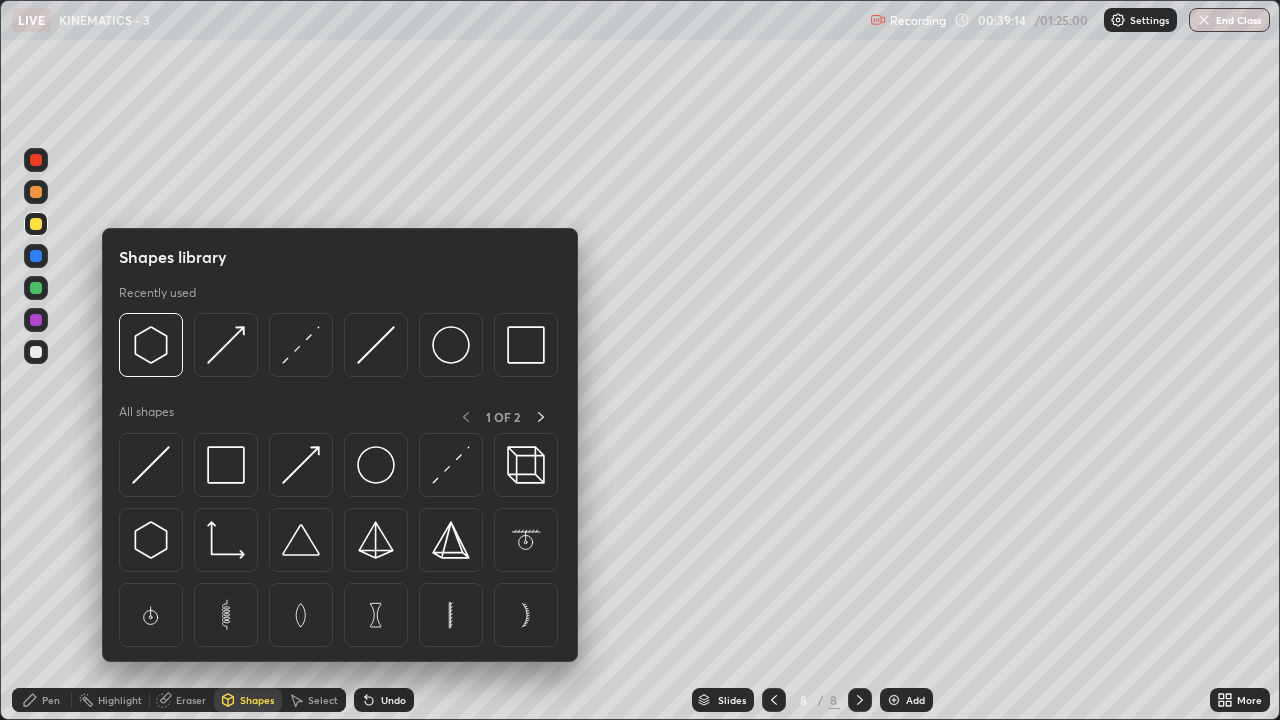 click on "Eraser" at bounding box center [191, 700] 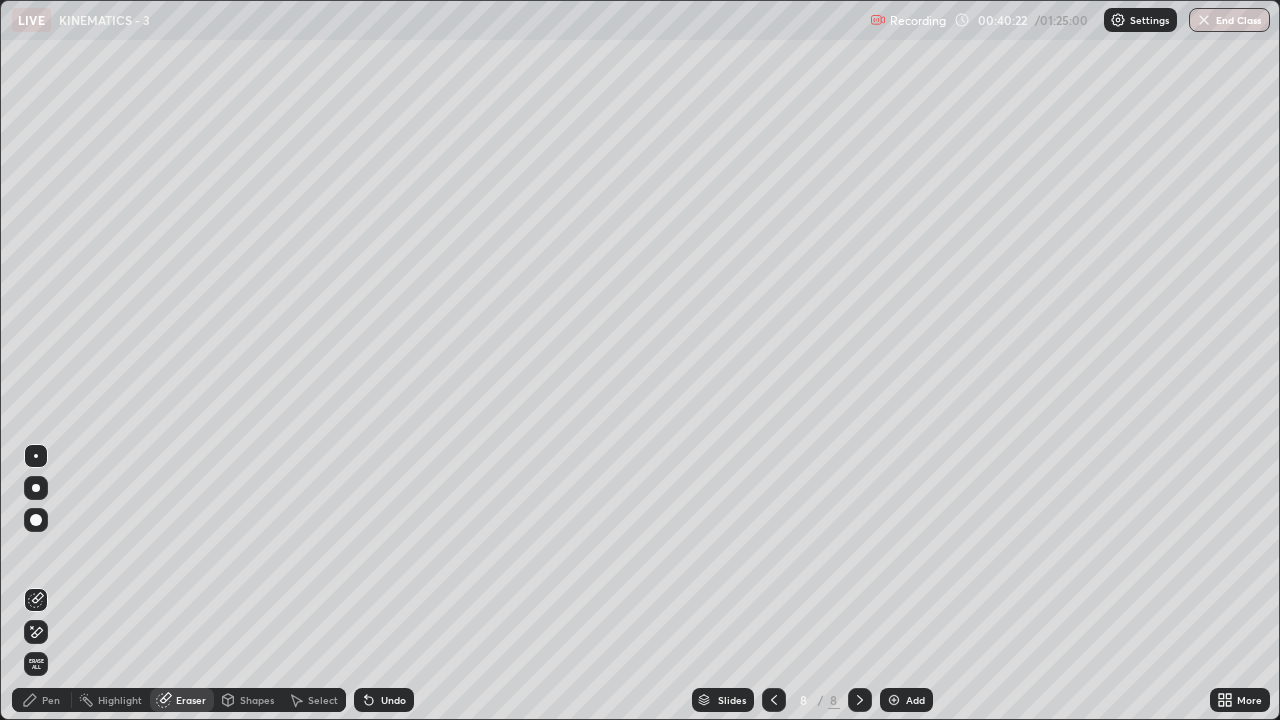 click on "Pen" at bounding box center (51, 700) 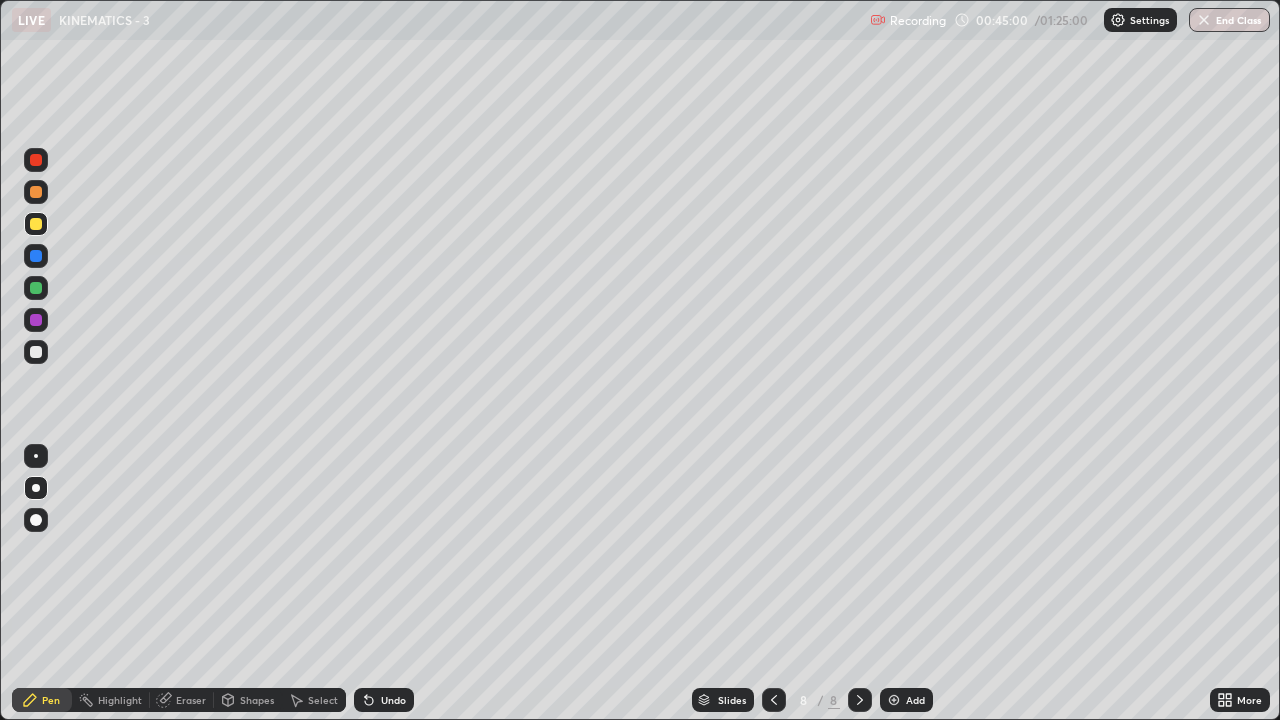 click on "Undo" at bounding box center (393, 700) 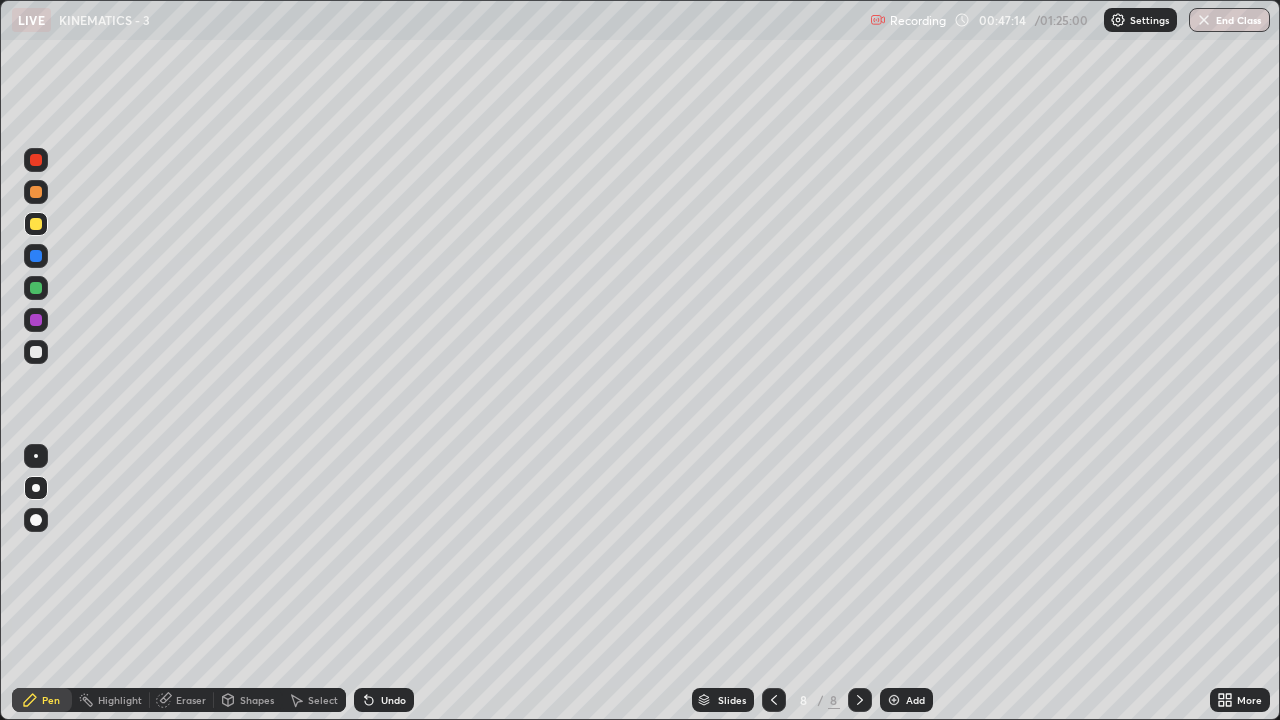 click on "Add" at bounding box center (915, 700) 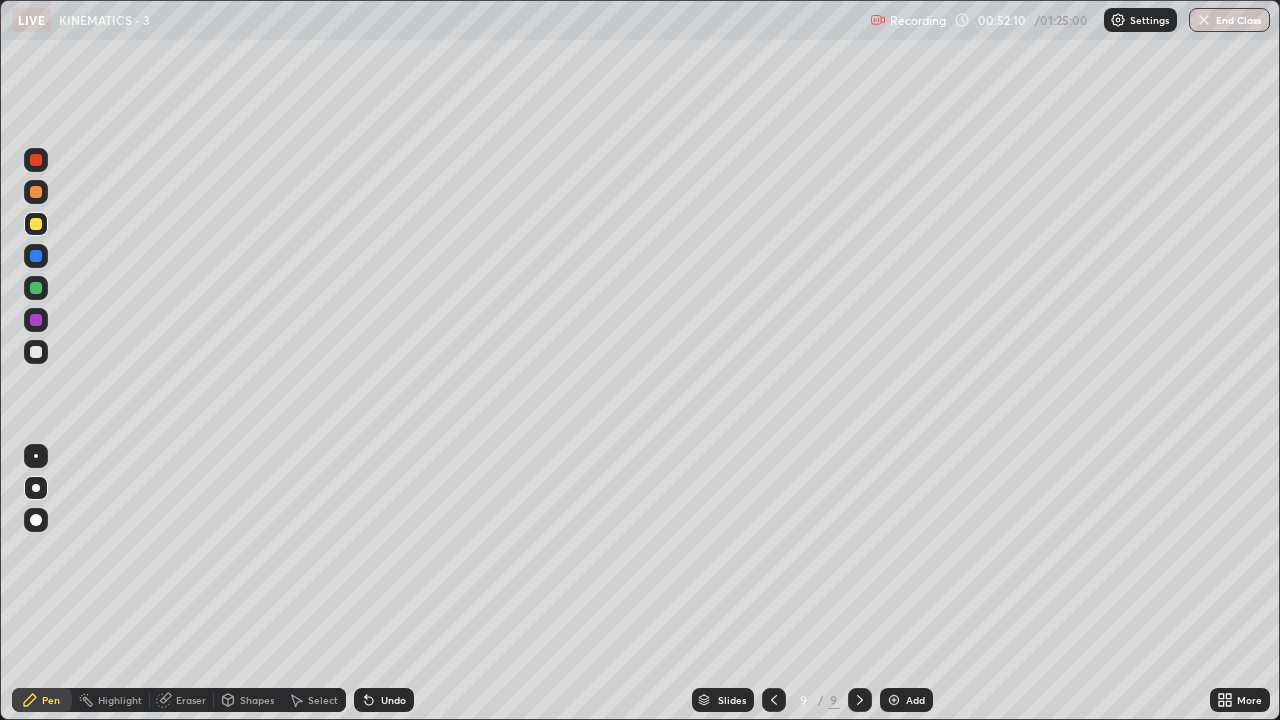click at bounding box center (36, 352) 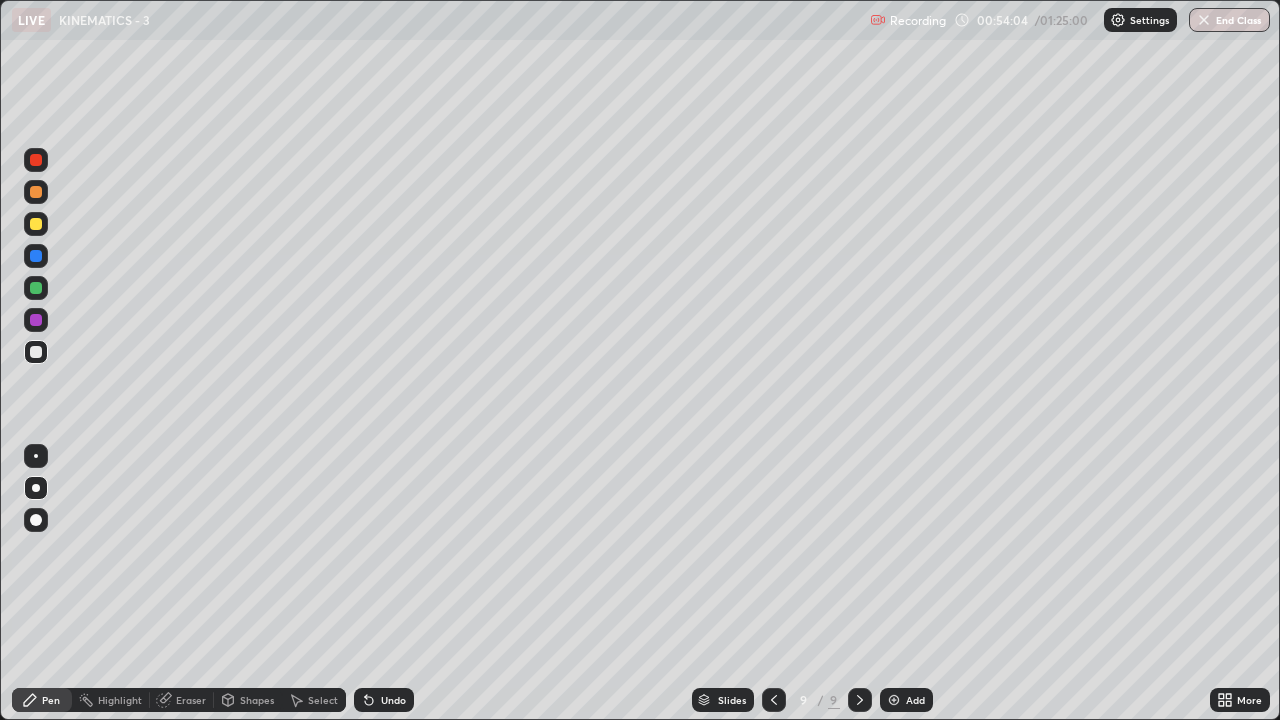 click on "Add" at bounding box center [906, 700] 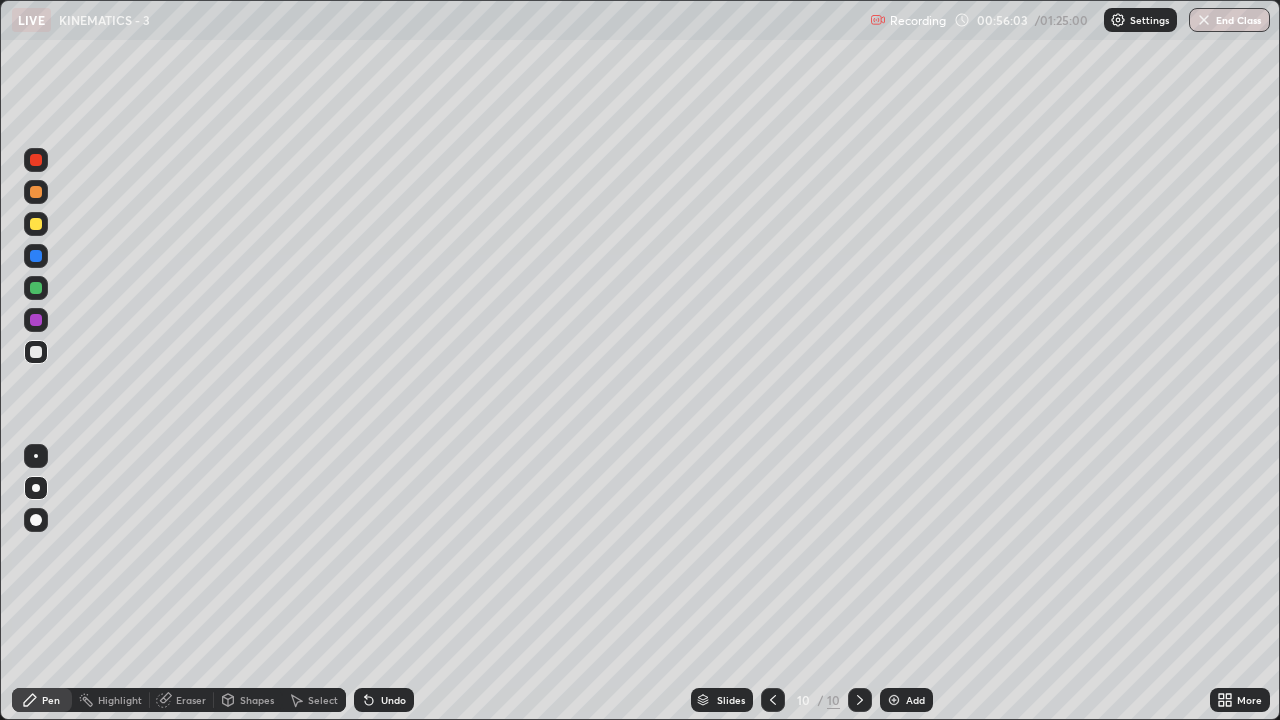 click on "Eraser" at bounding box center [191, 700] 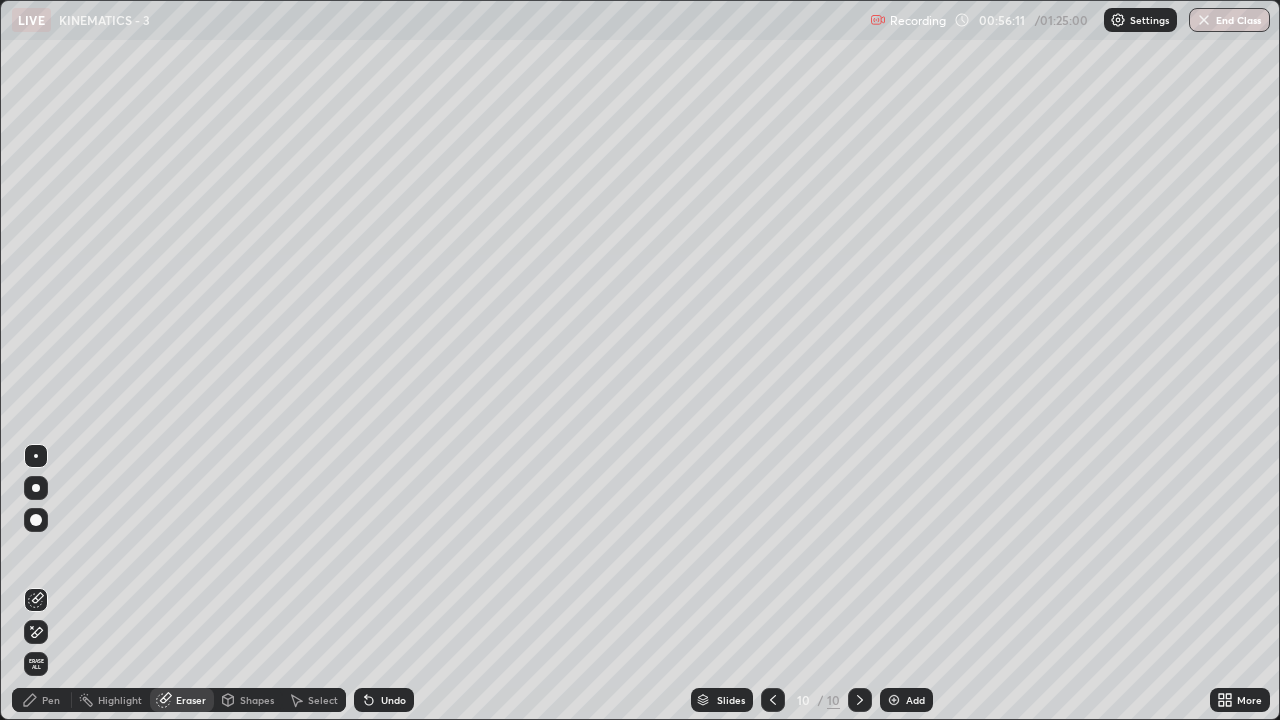 click on "Pen" at bounding box center (51, 700) 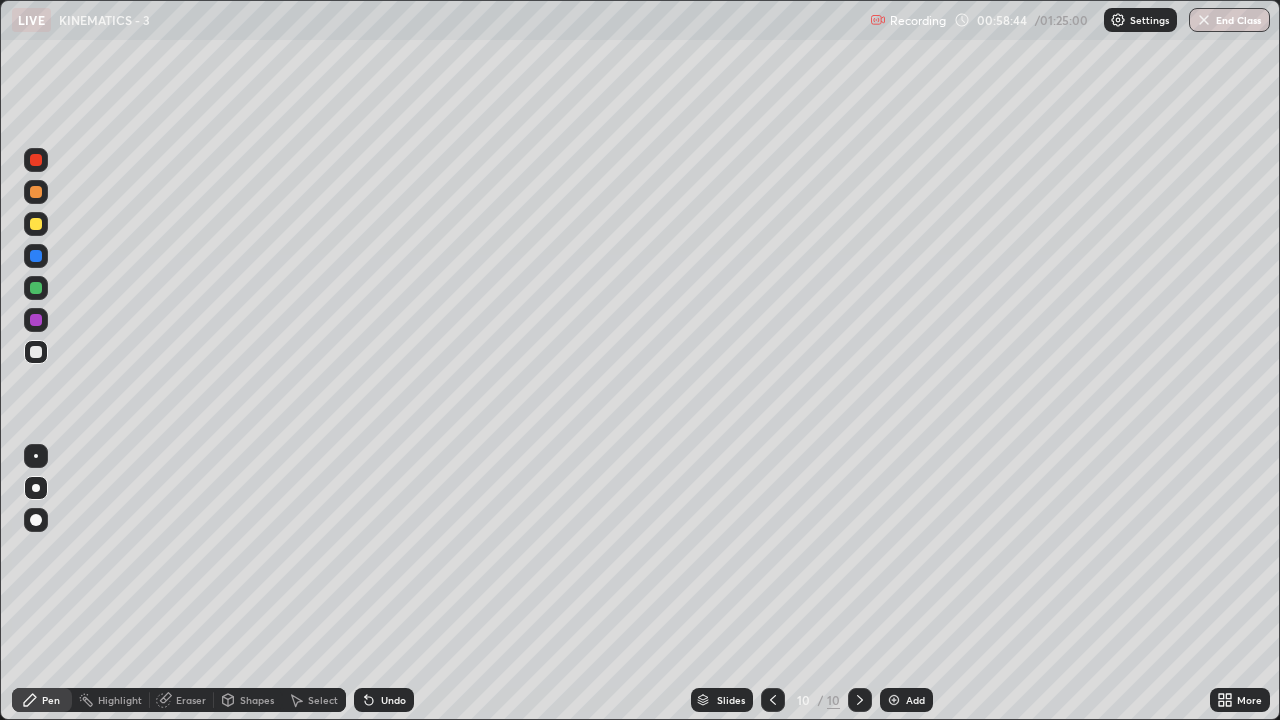click on "Undo" at bounding box center [393, 700] 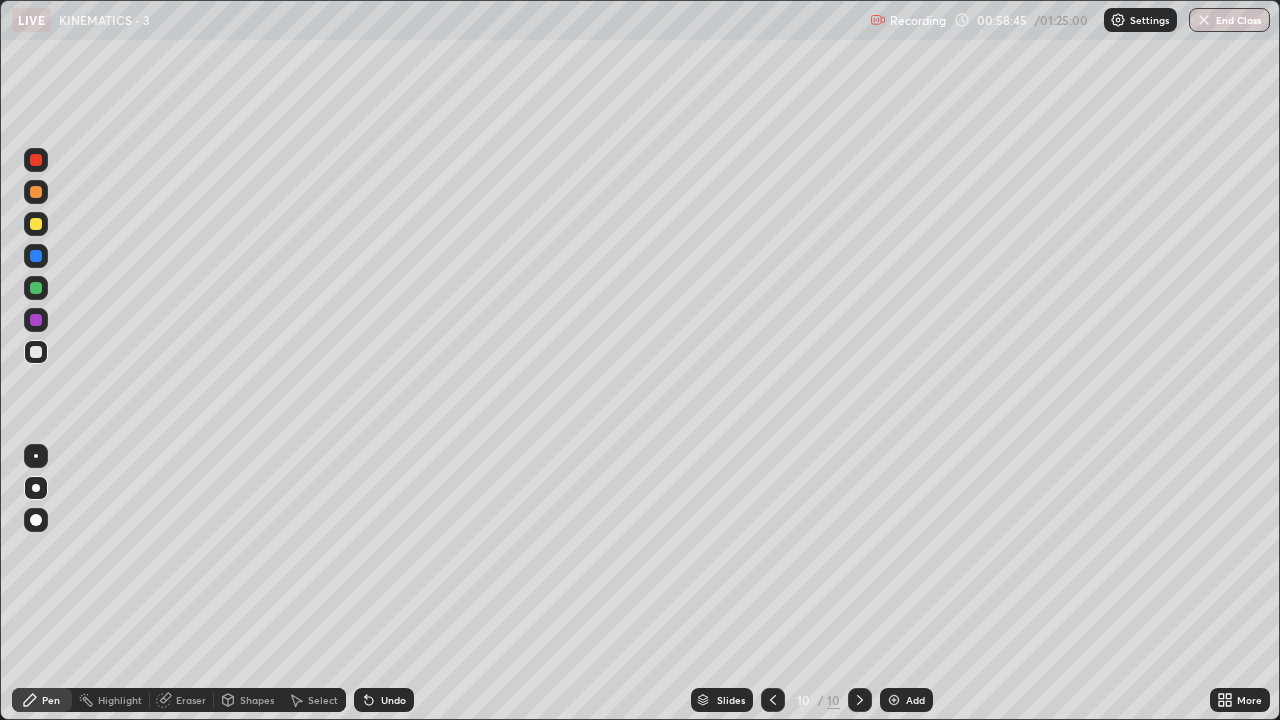 click on "Undo" at bounding box center [393, 700] 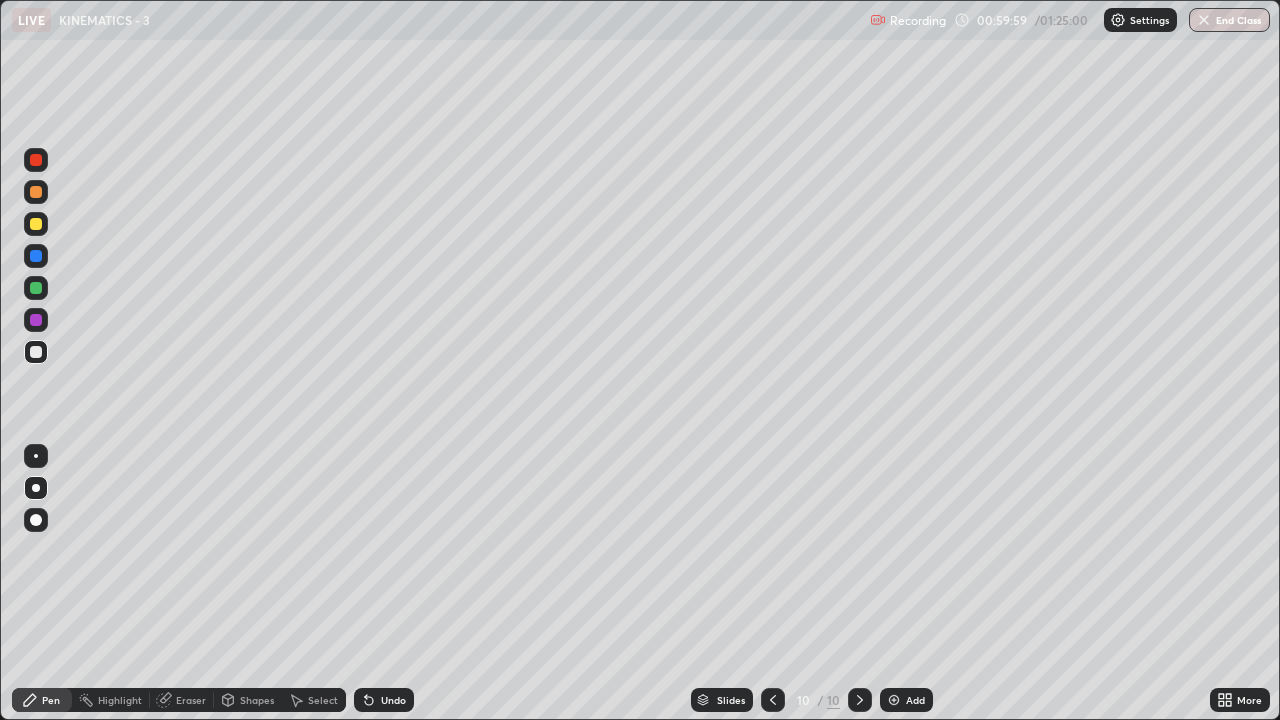 click on "Shapes" at bounding box center [248, 700] 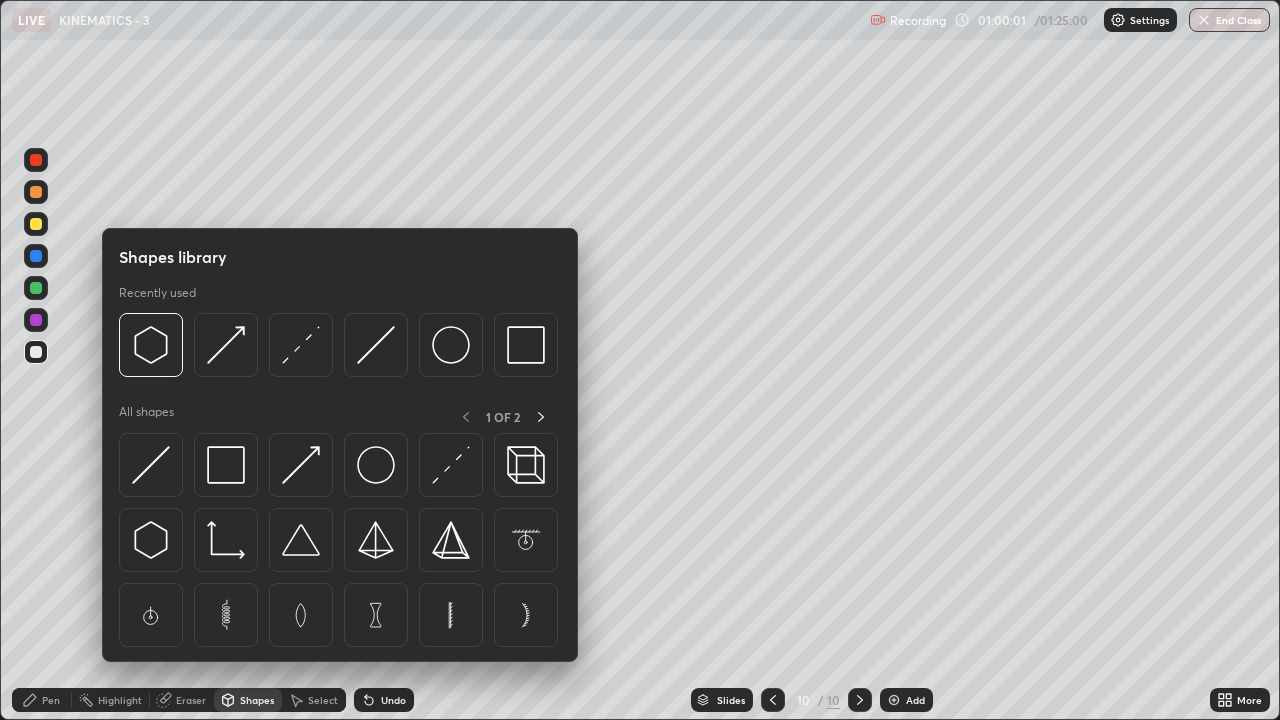 click on "Eraser" at bounding box center (191, 700) 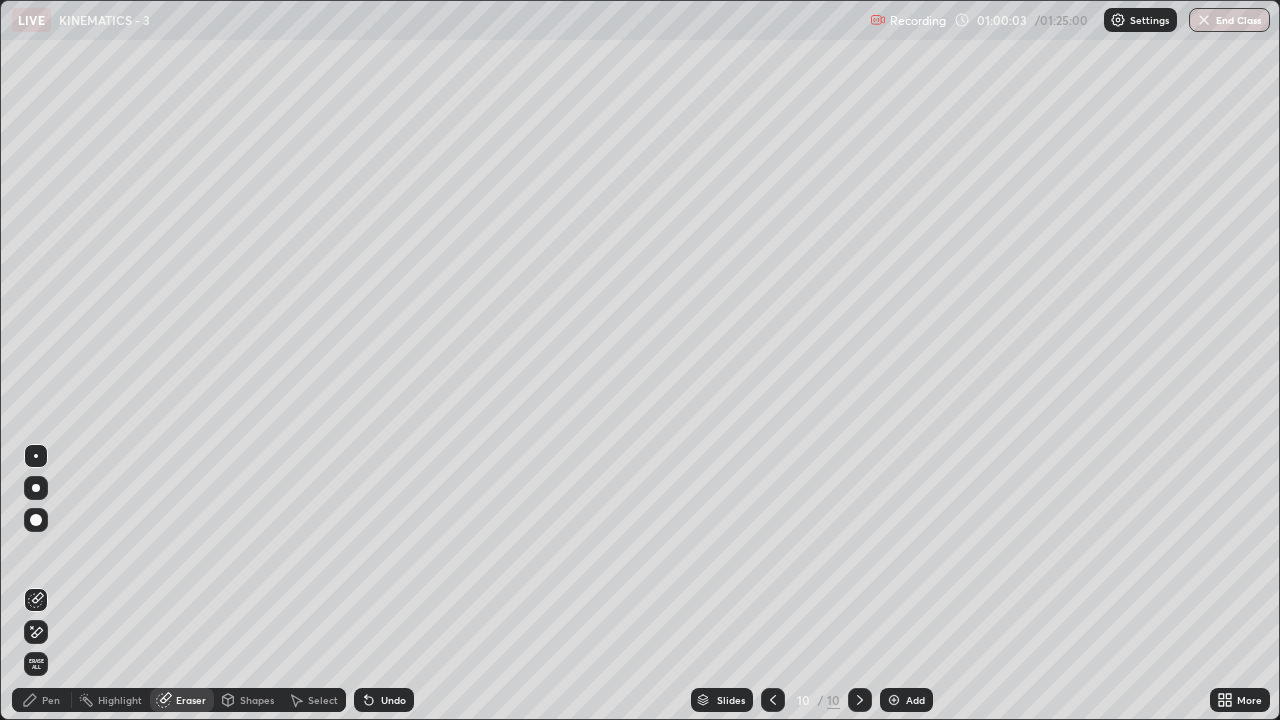 click on "Pen" at bounding box center (51, 700) 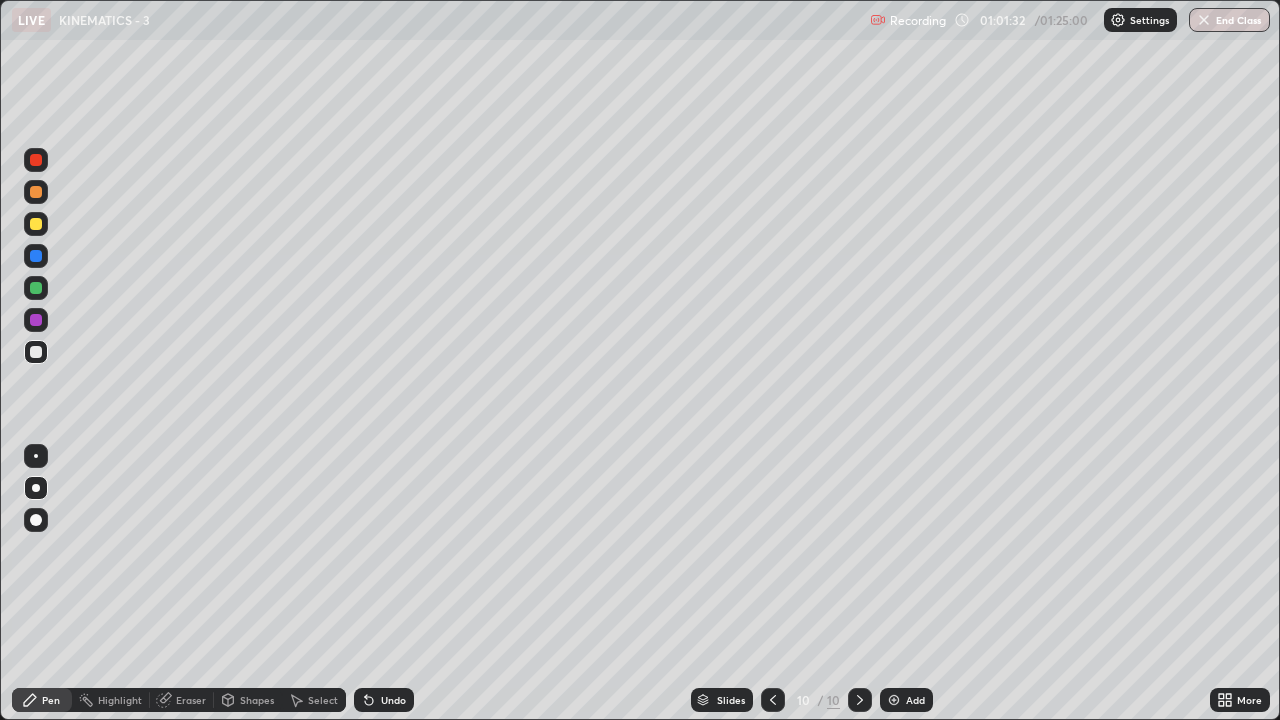 click on "Pen" at bounding box center (42, 700) 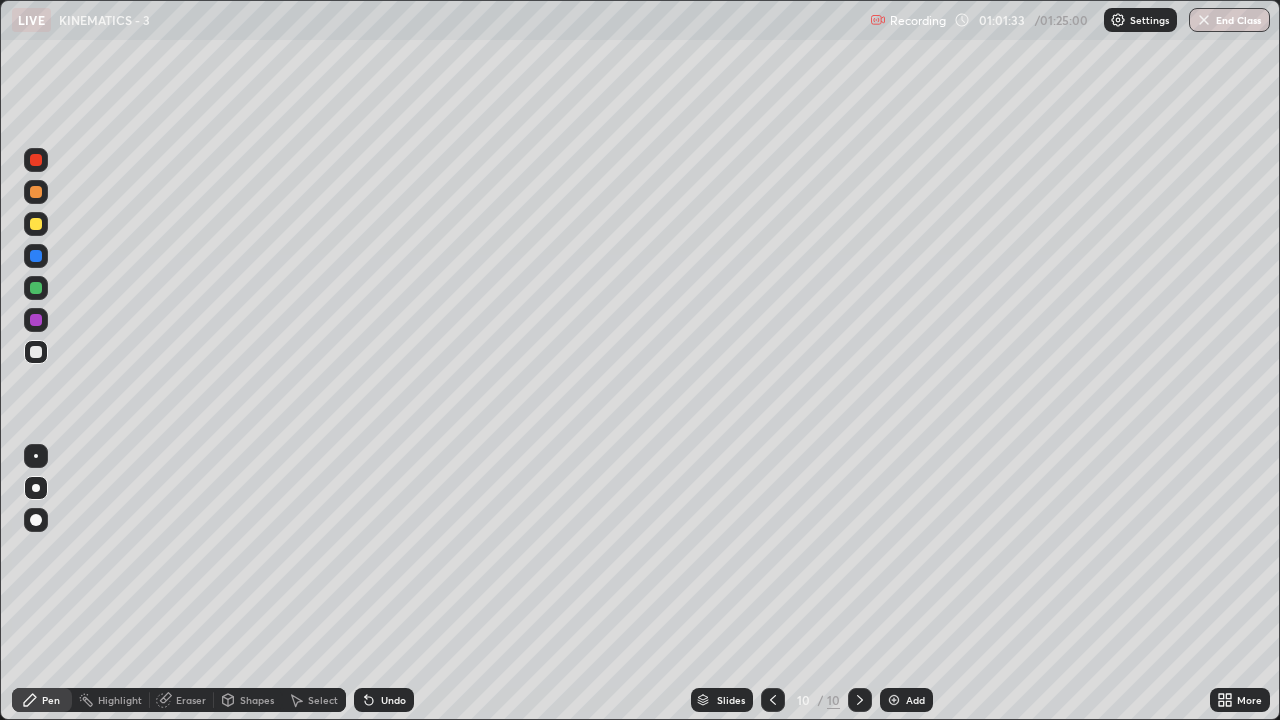 click at bounding box center [36, 224] 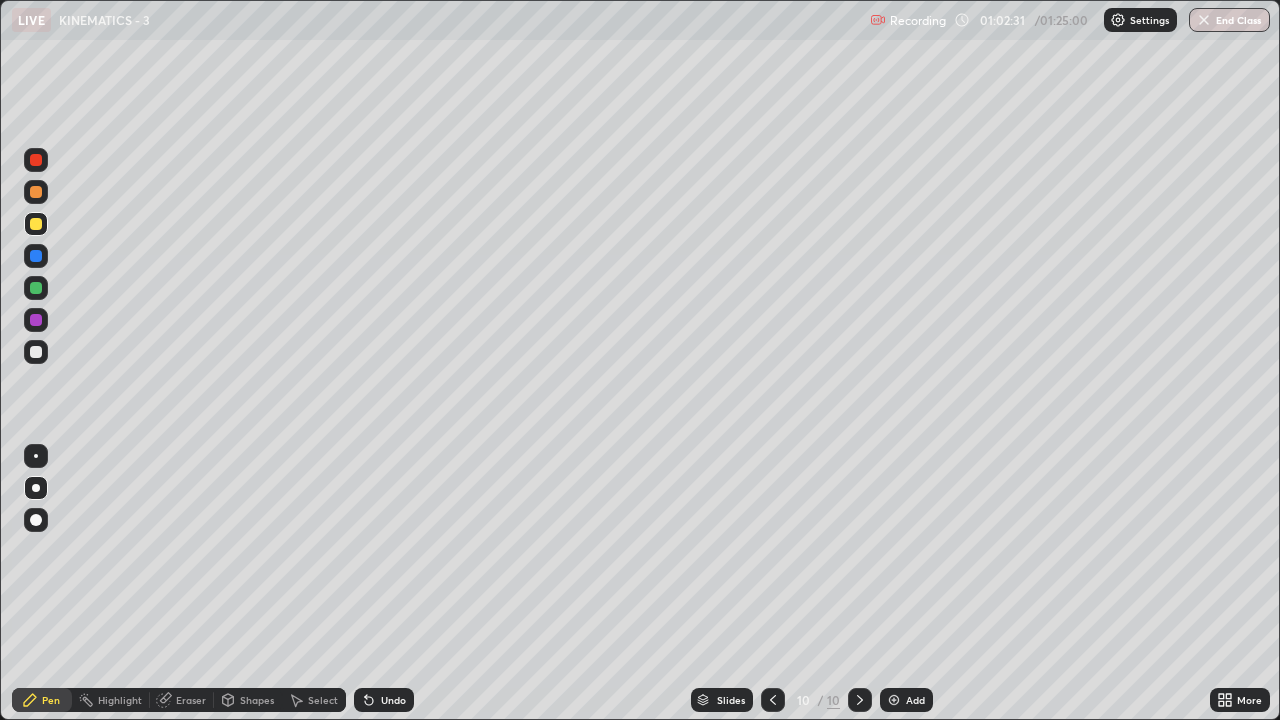 click on "Add" at bounding box center (915, 700) 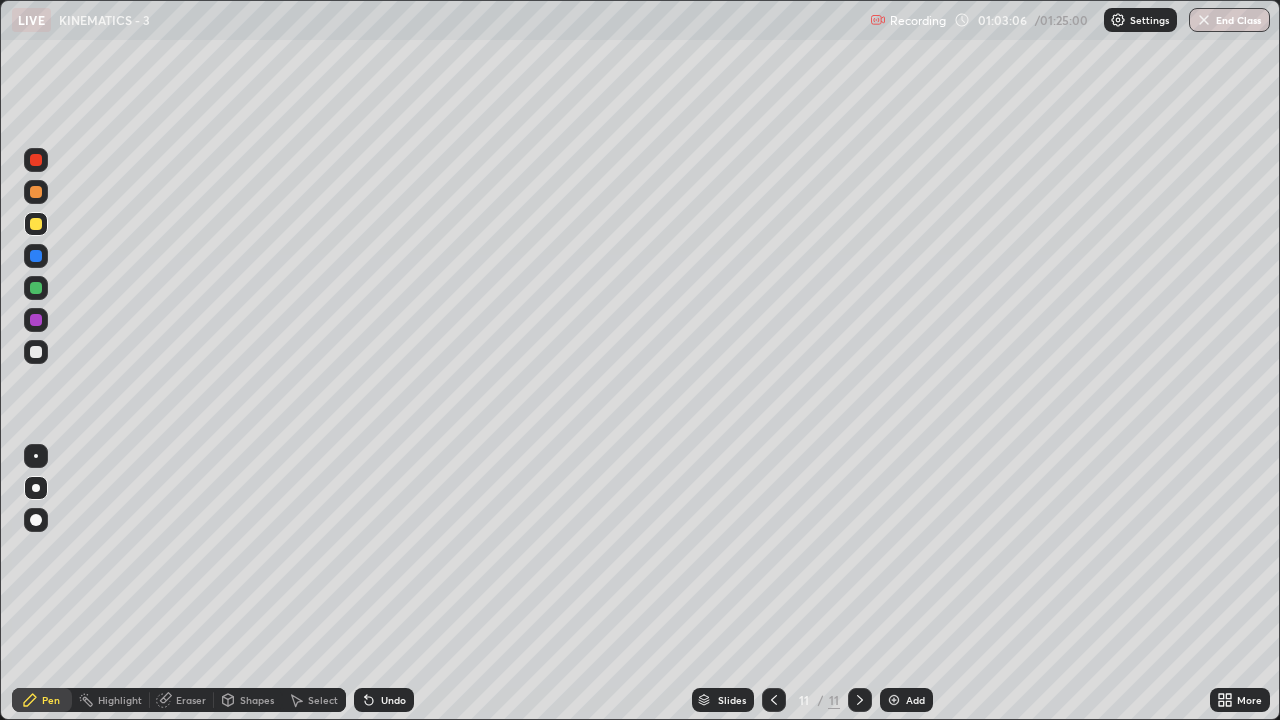 click at bounding box center (774, 700) 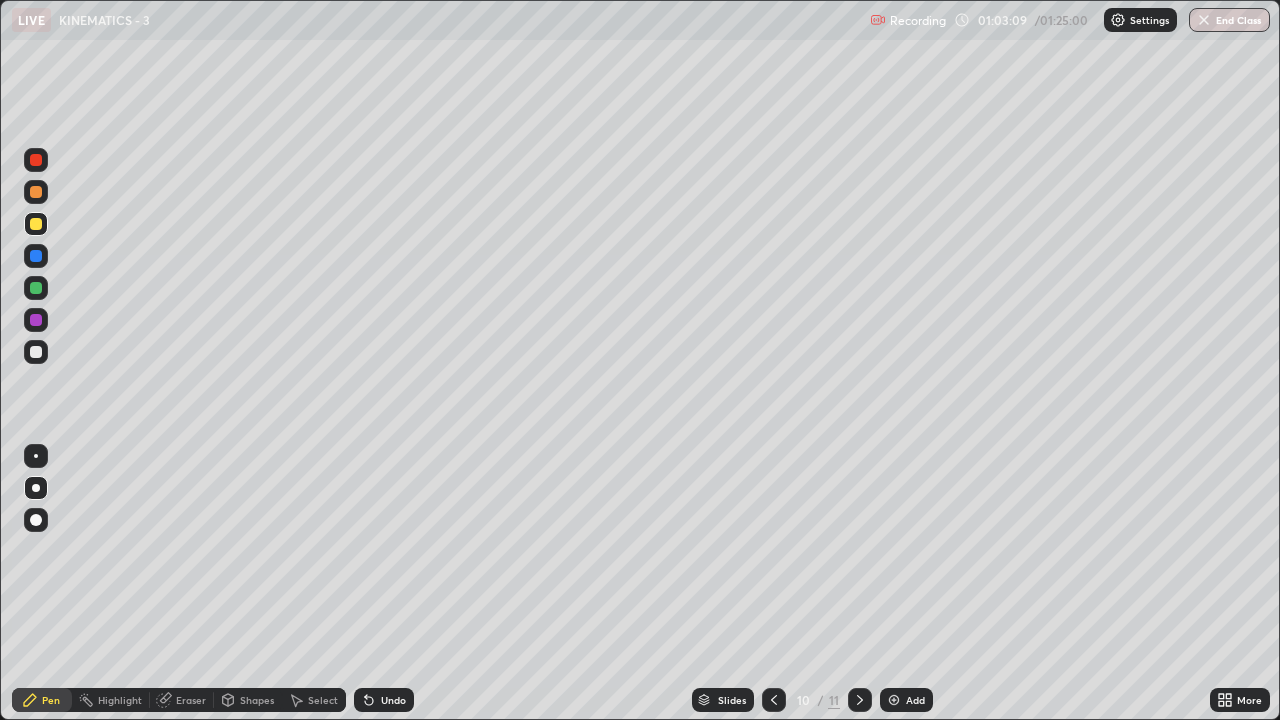 click 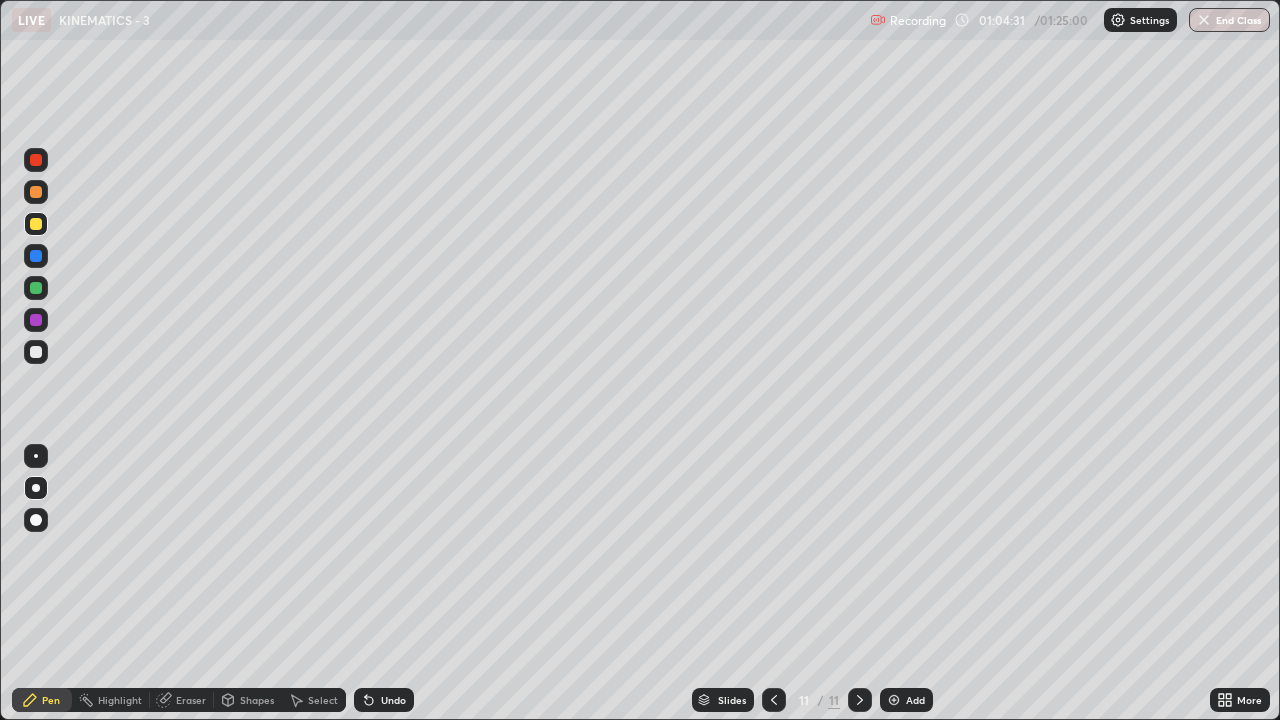 click on "Add" at bounding box center (906, 700) 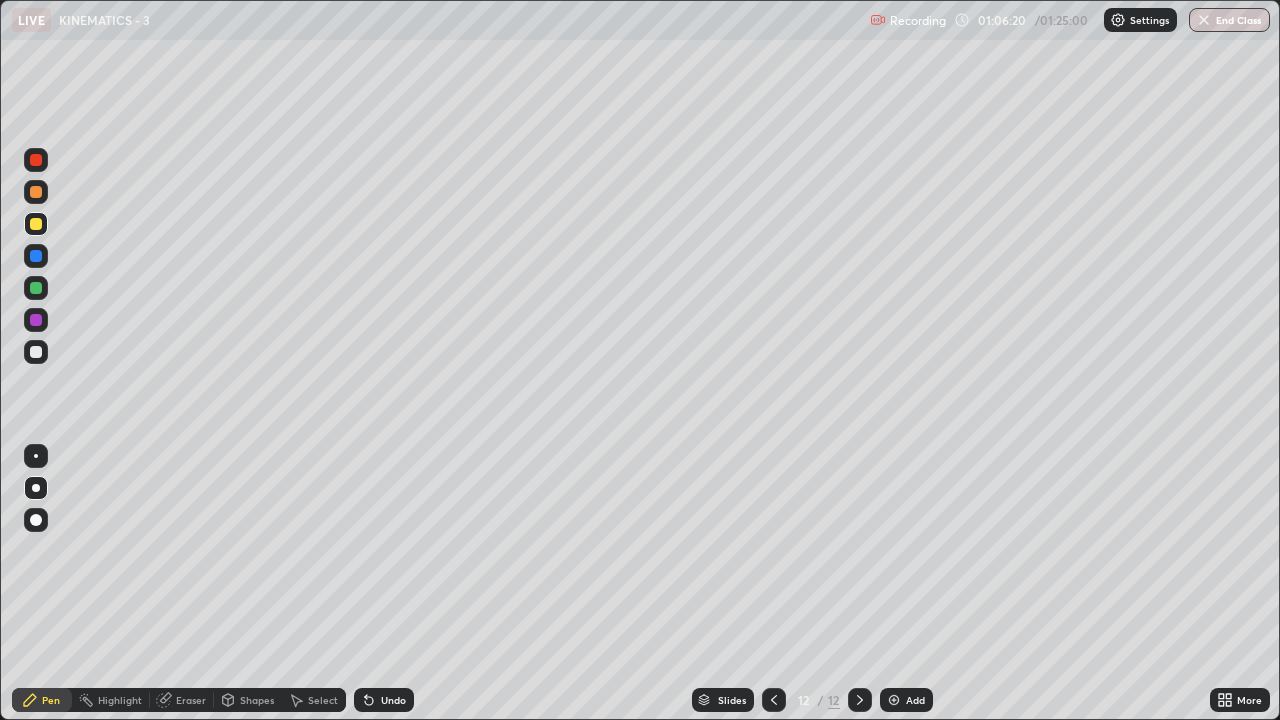click at bounding box center [36, 352] 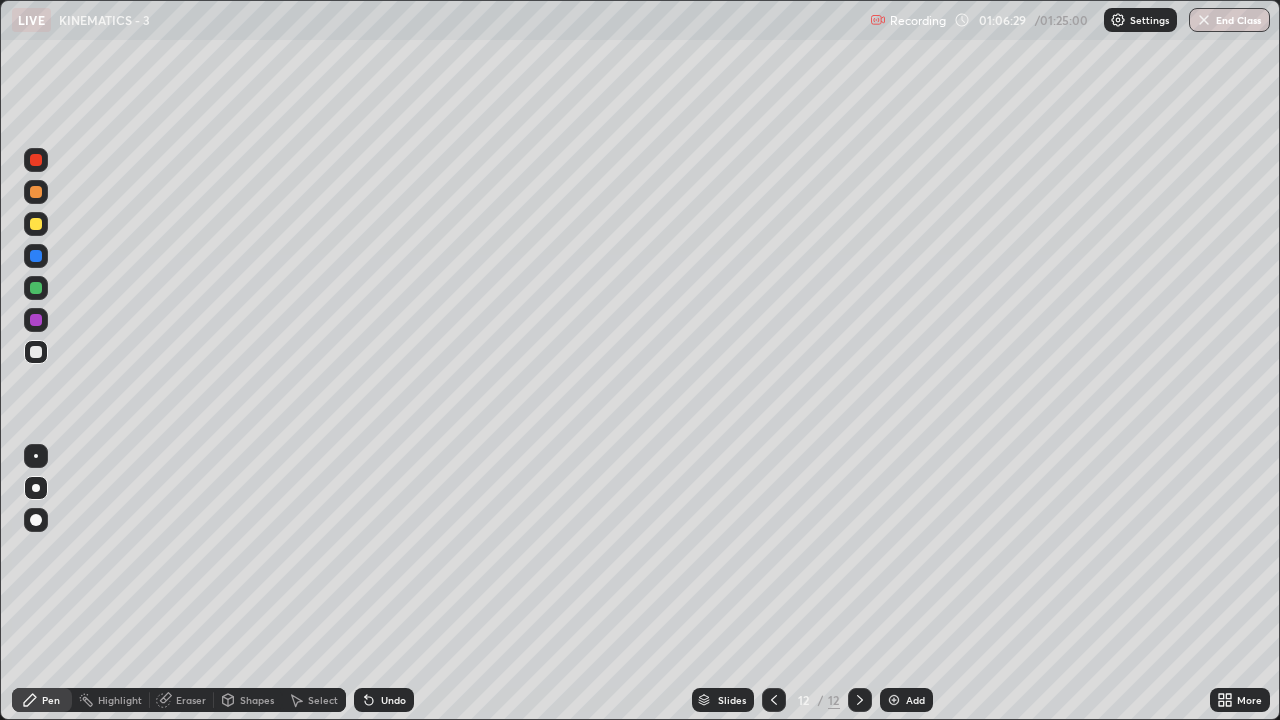 click on "Add" at bounding box center [906, 700] 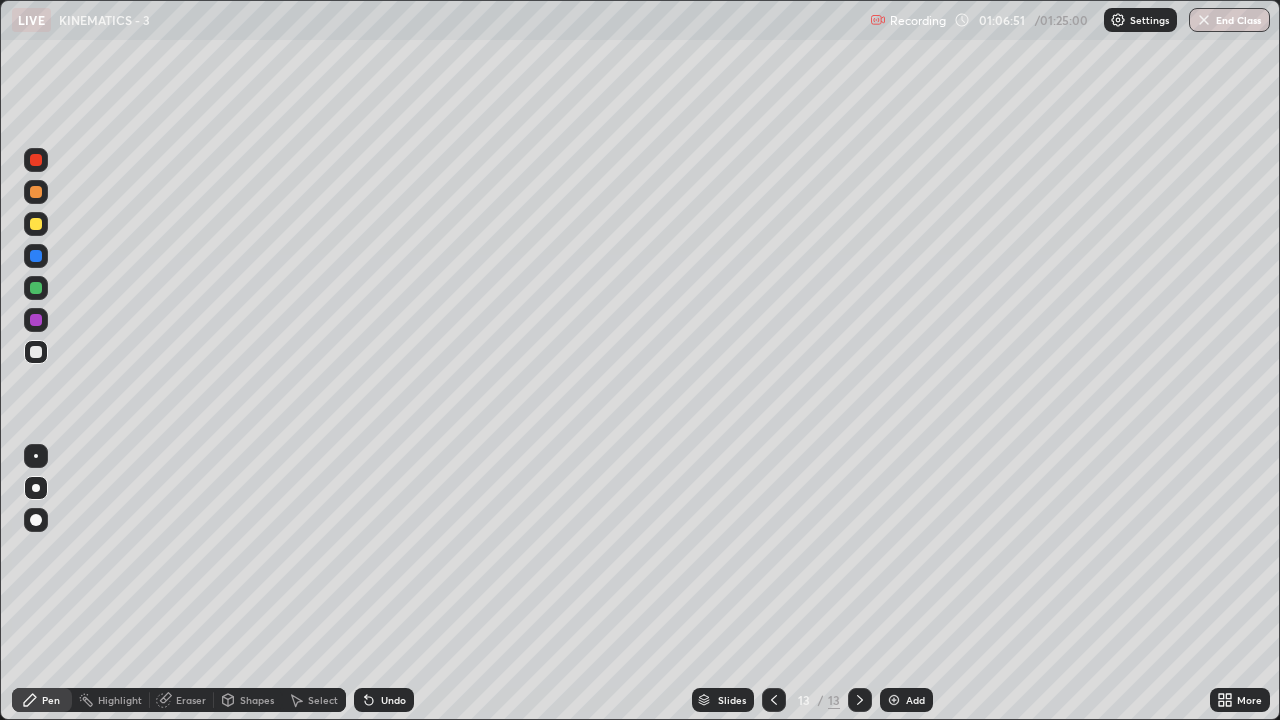 click at bounding box center [774, 700] 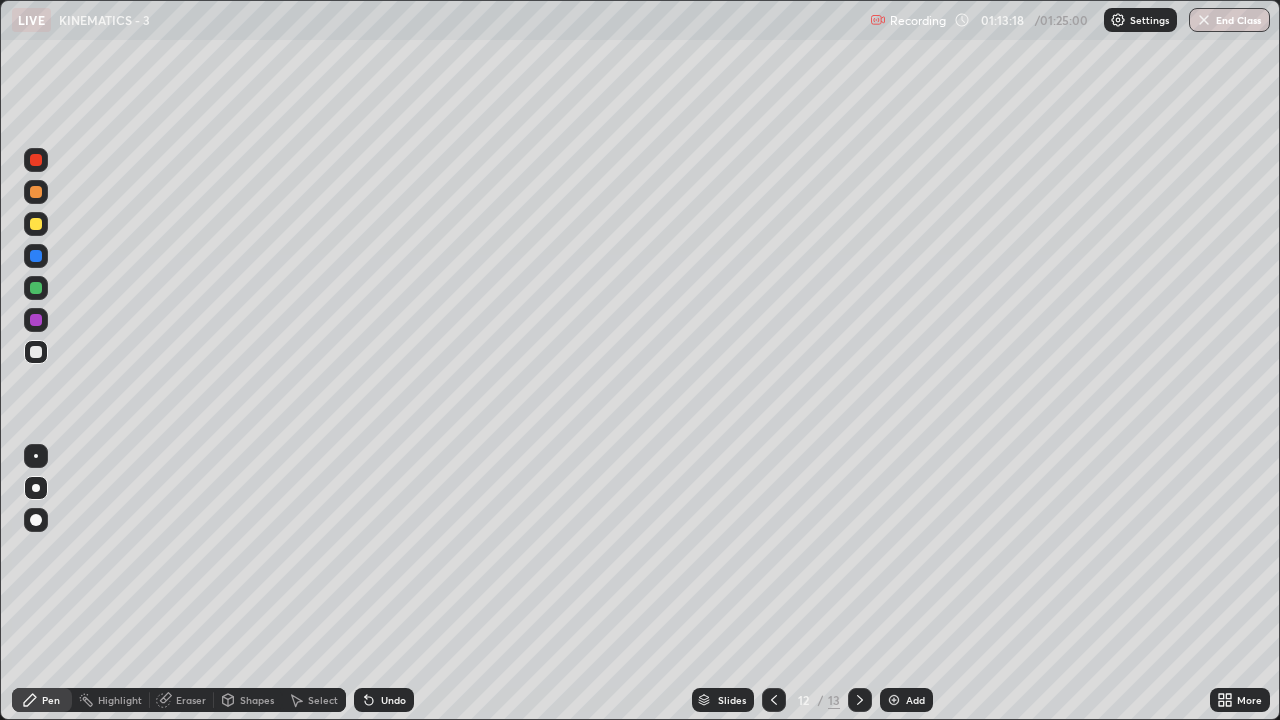 click on "Add" at bounding box center (915, 700) 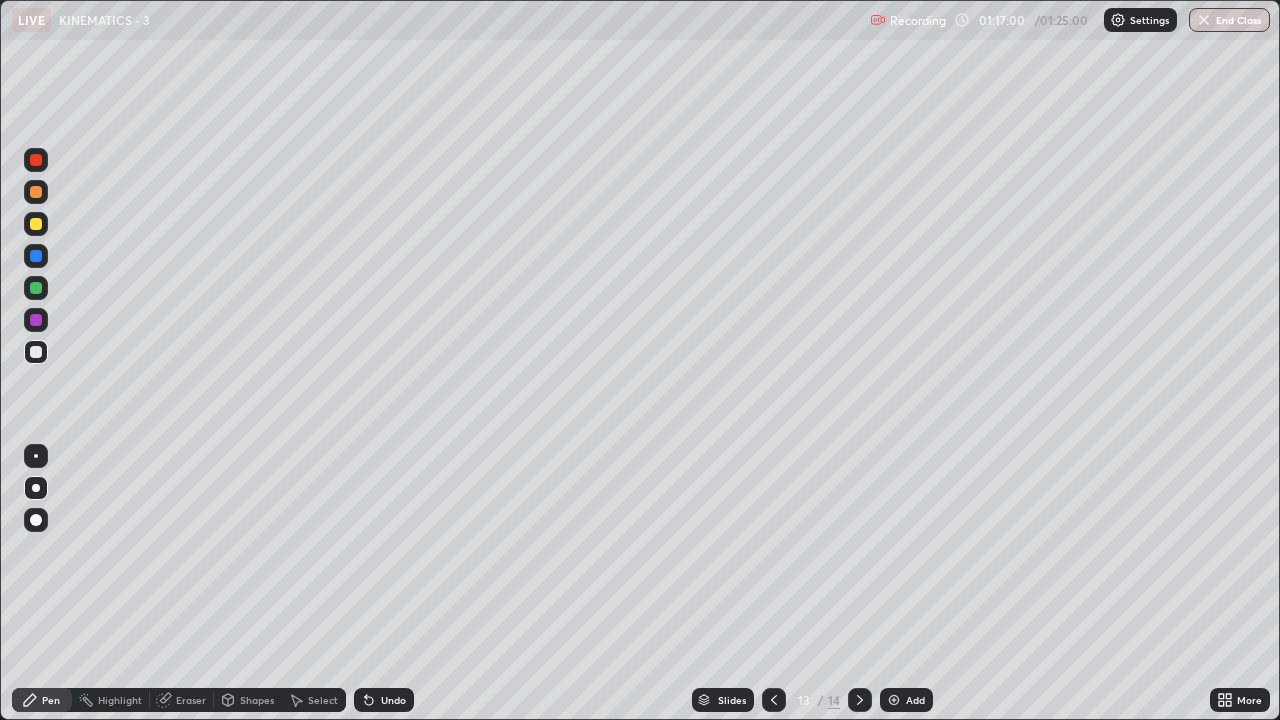 click at bounding box center [774, 700] 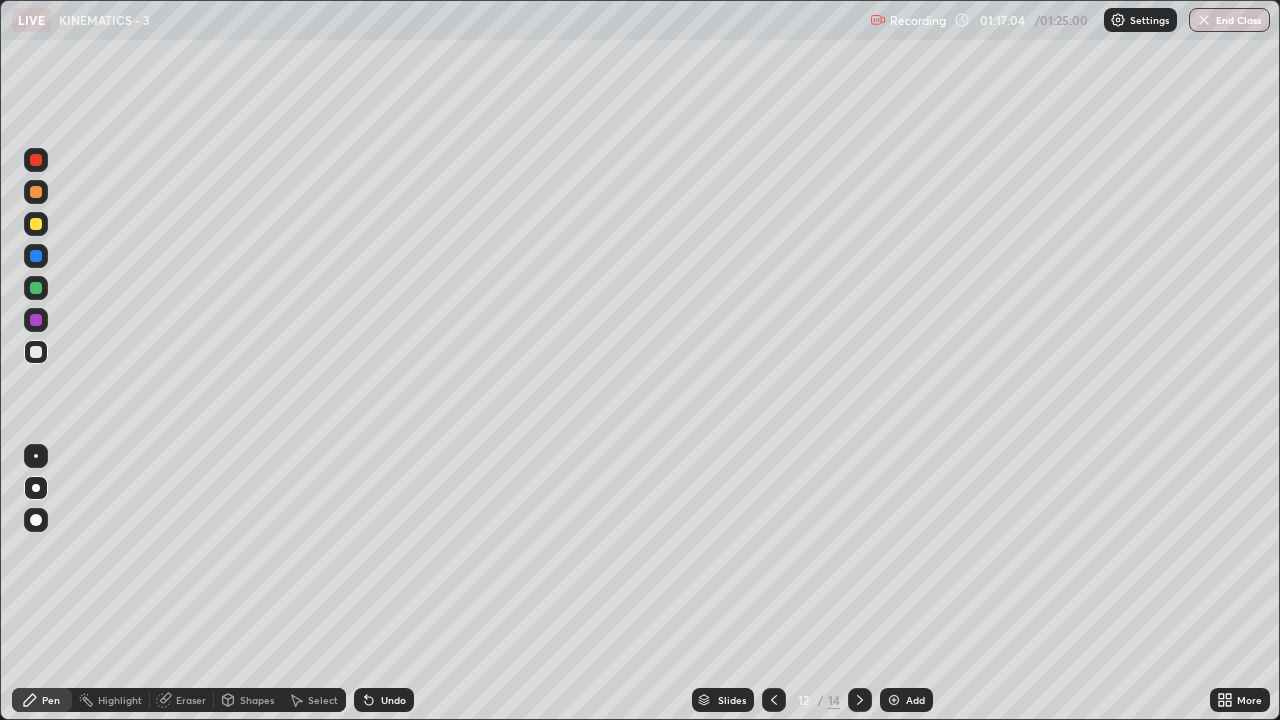 click on "Add" at bounding box center [915, 700] 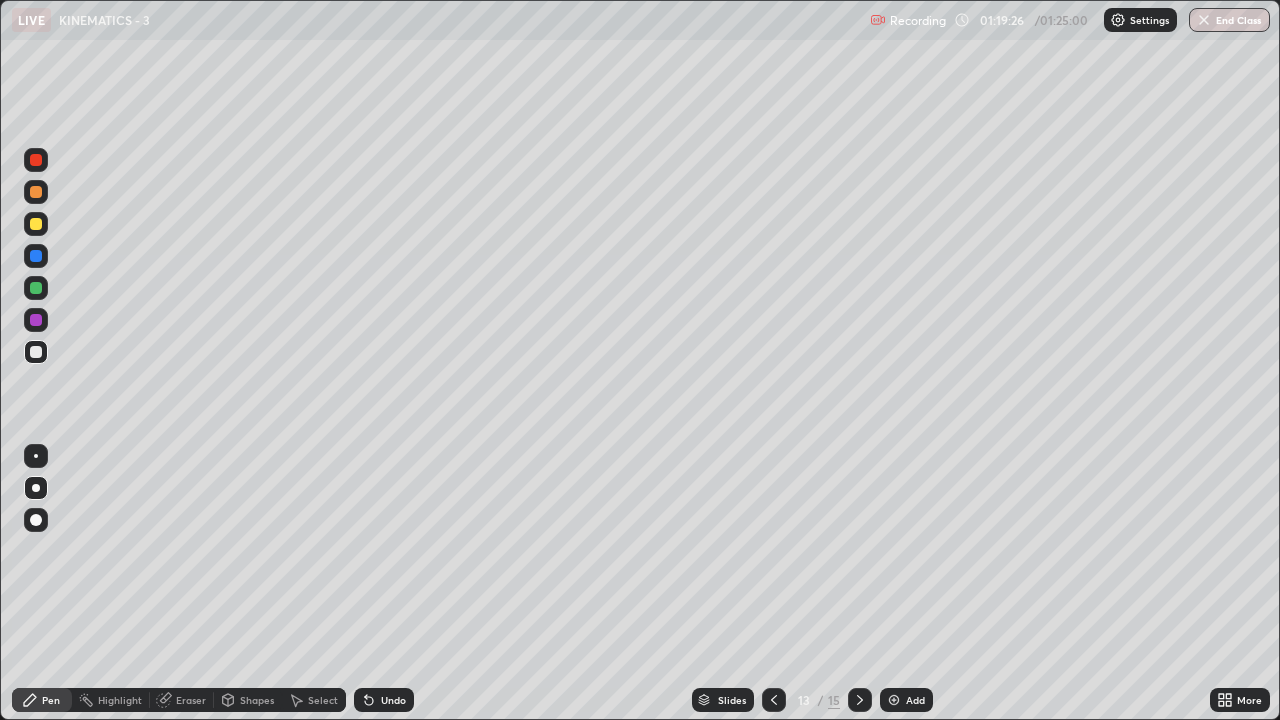 click on "Add" at bounding box center [915, 700] 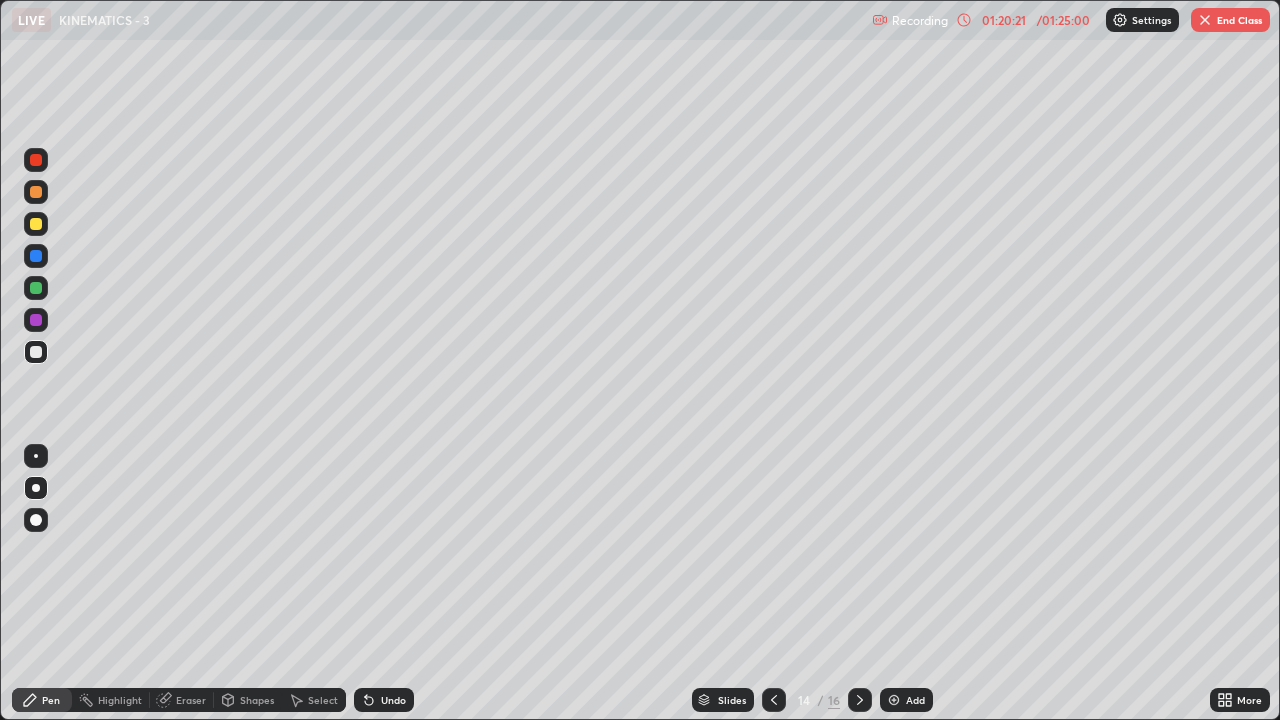 click 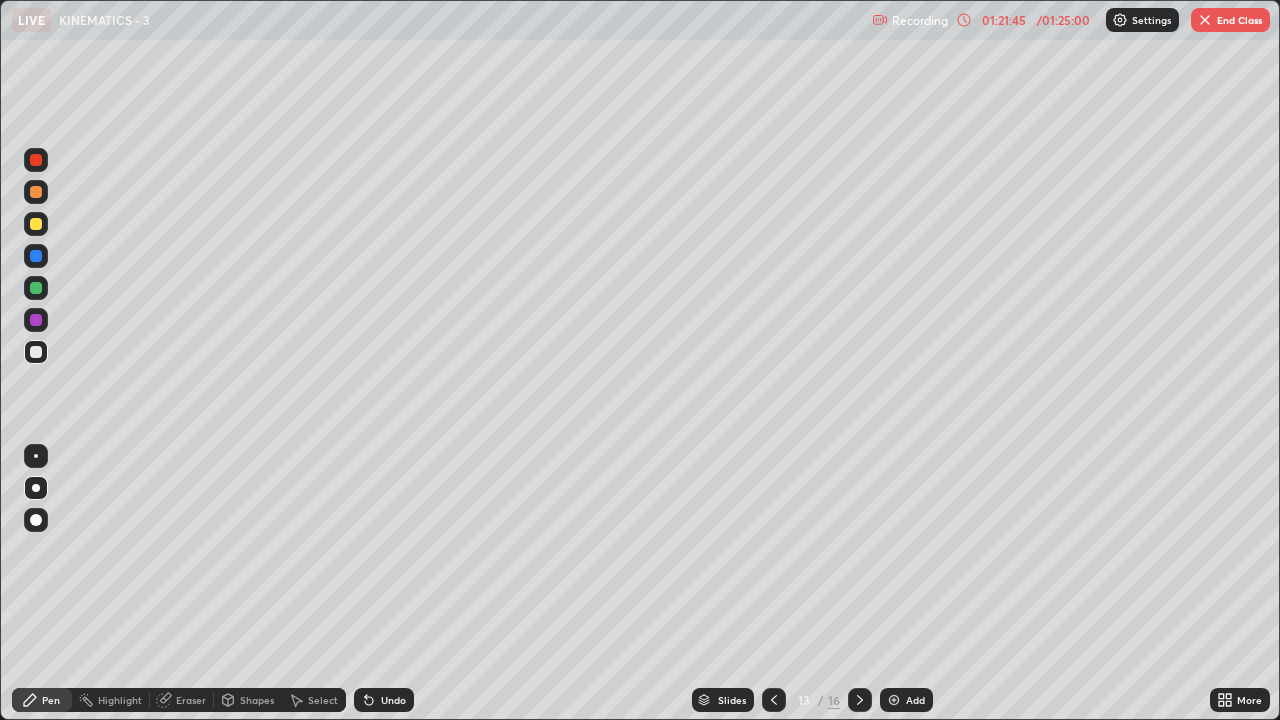 click on "01:21:45" at bounding box center (1004, 20) 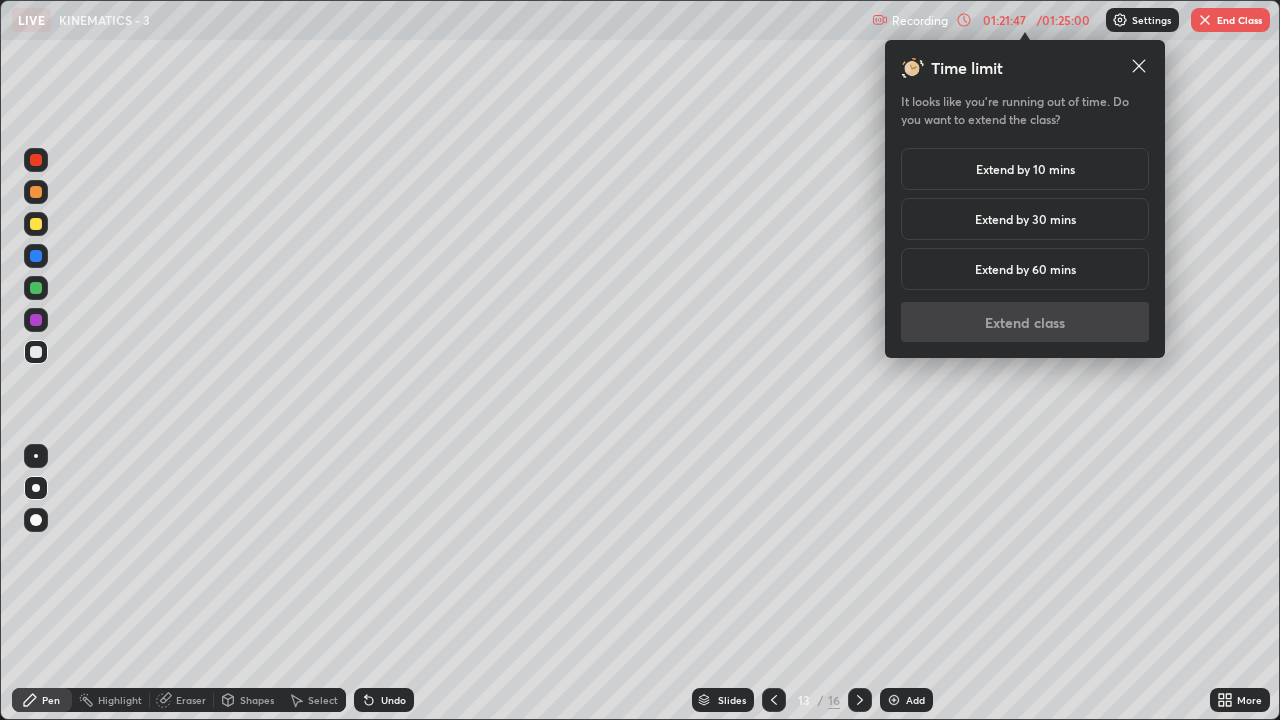 click on "Extend by 10 mins" at bounding box center [1025, 169] 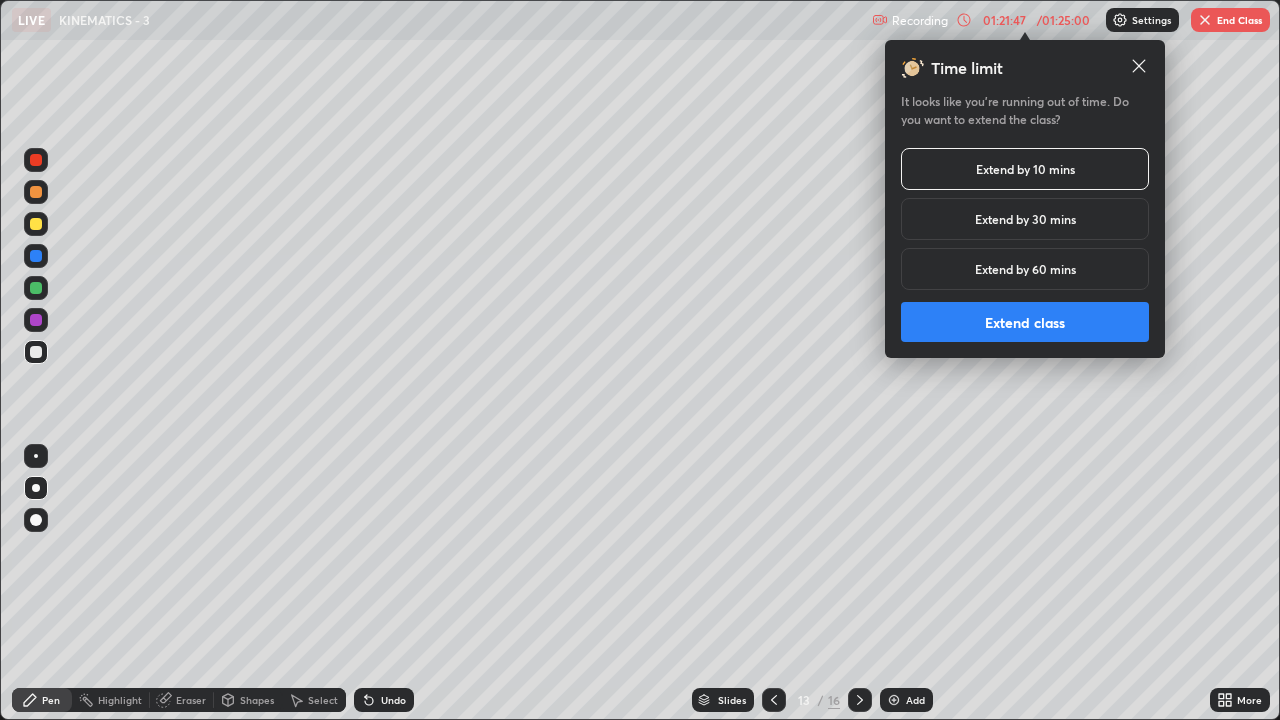 click on "Extend class" at bounding box center (1025, 322) 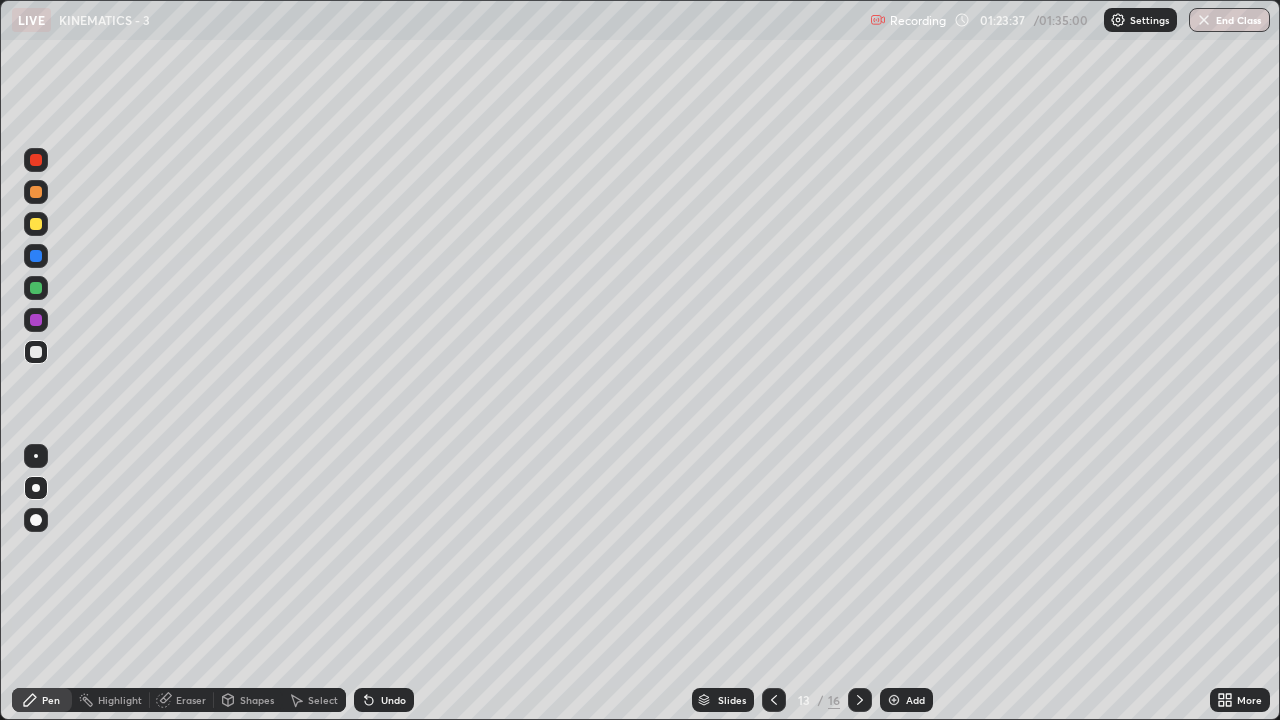 click at bounding box center [774, 700] 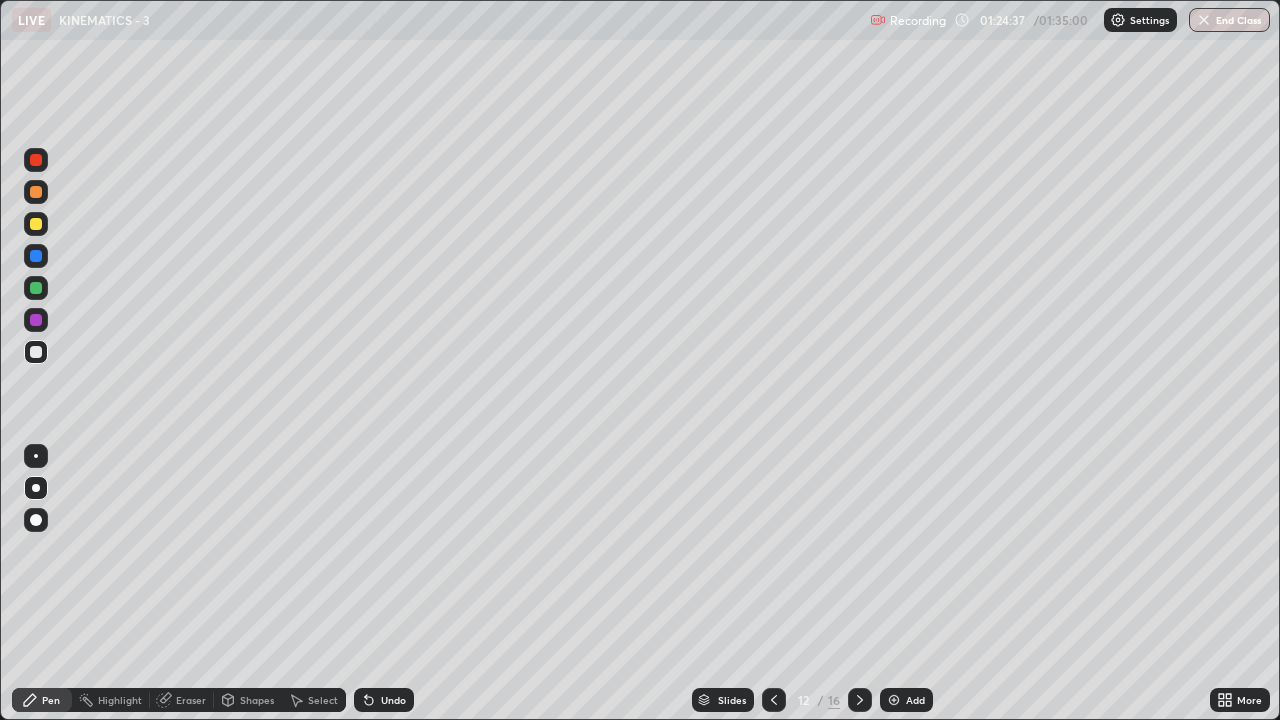 click 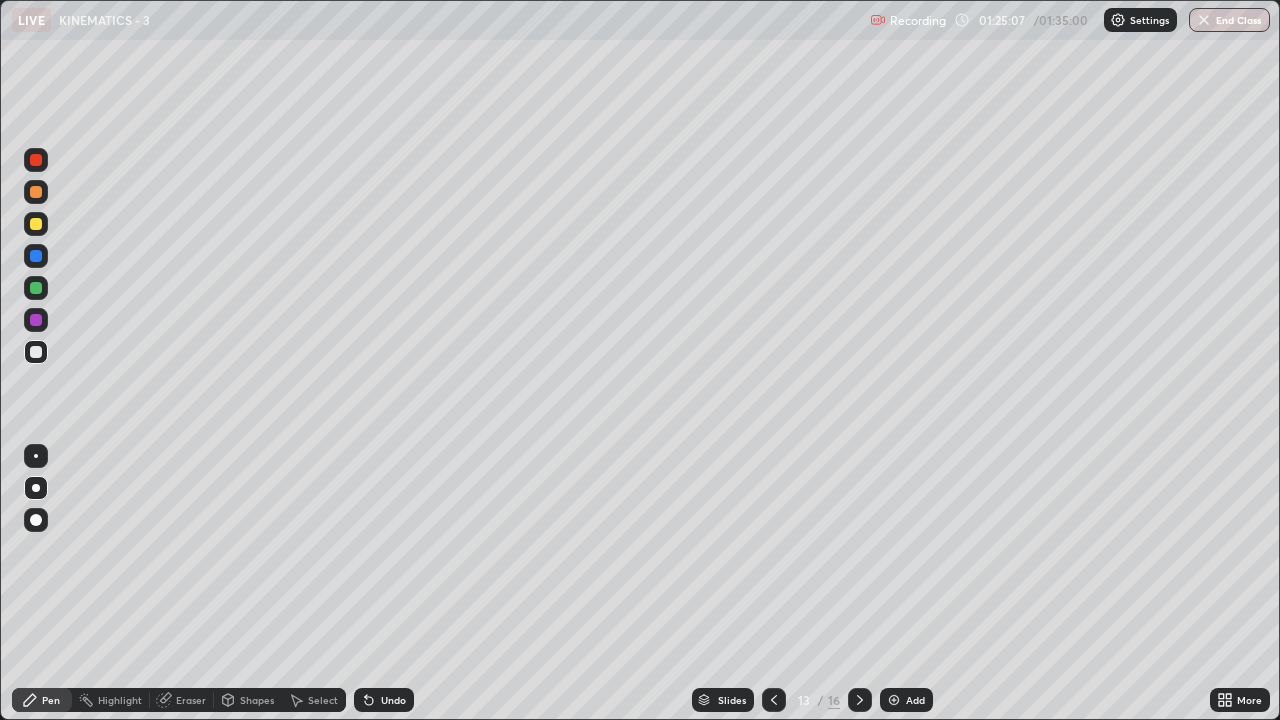 click on "End Class" at bounding box center (1229, 20) 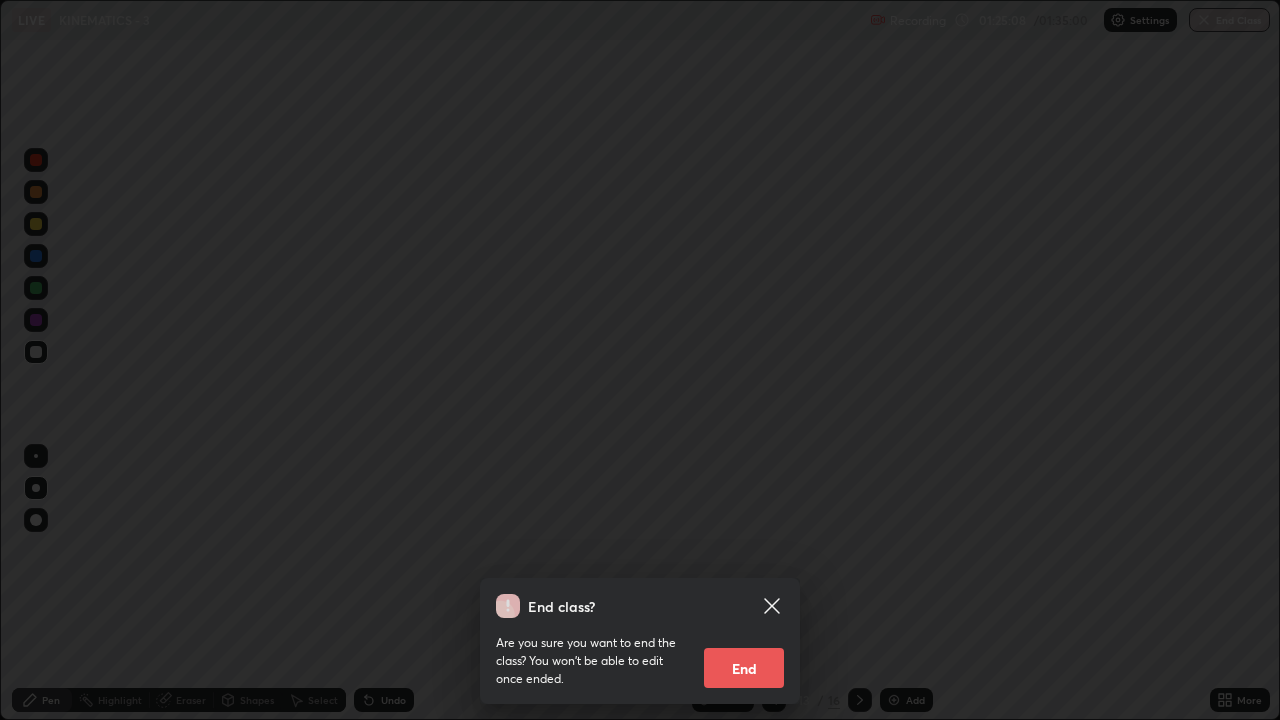 click on "End" at bounding box center (744, 668) 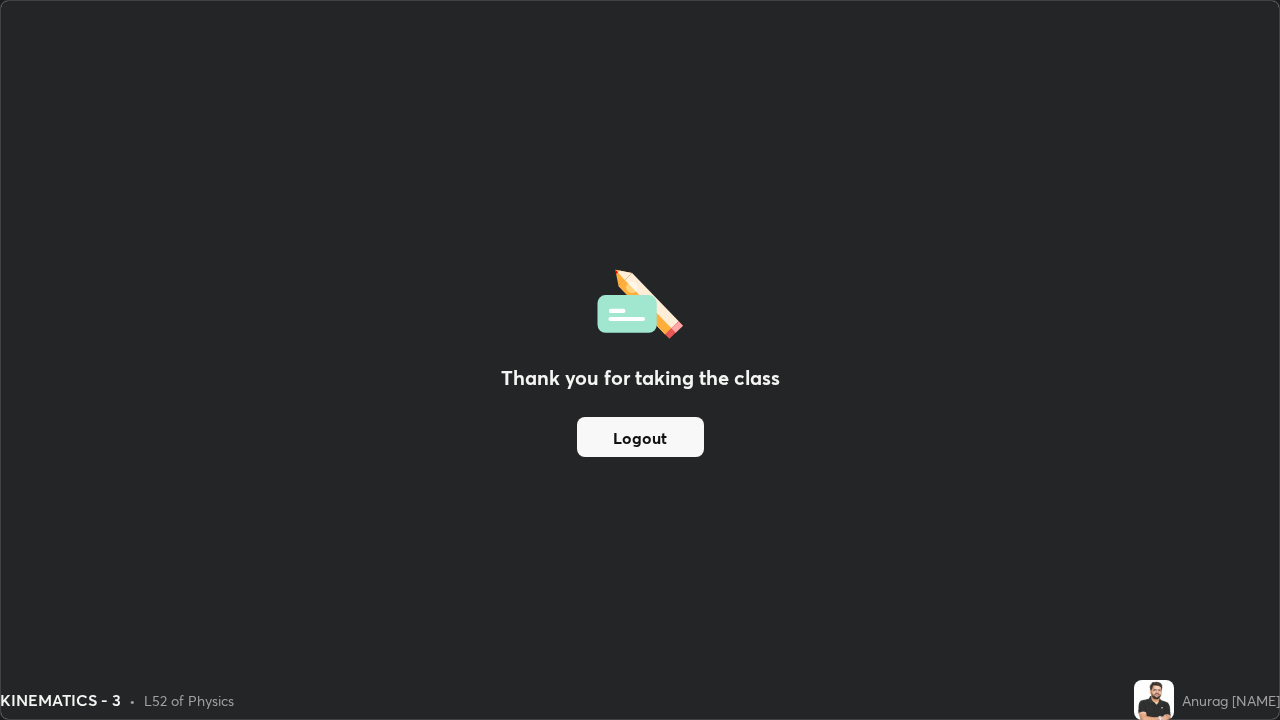 click on "Logout" at bounding box center [640, 437] 